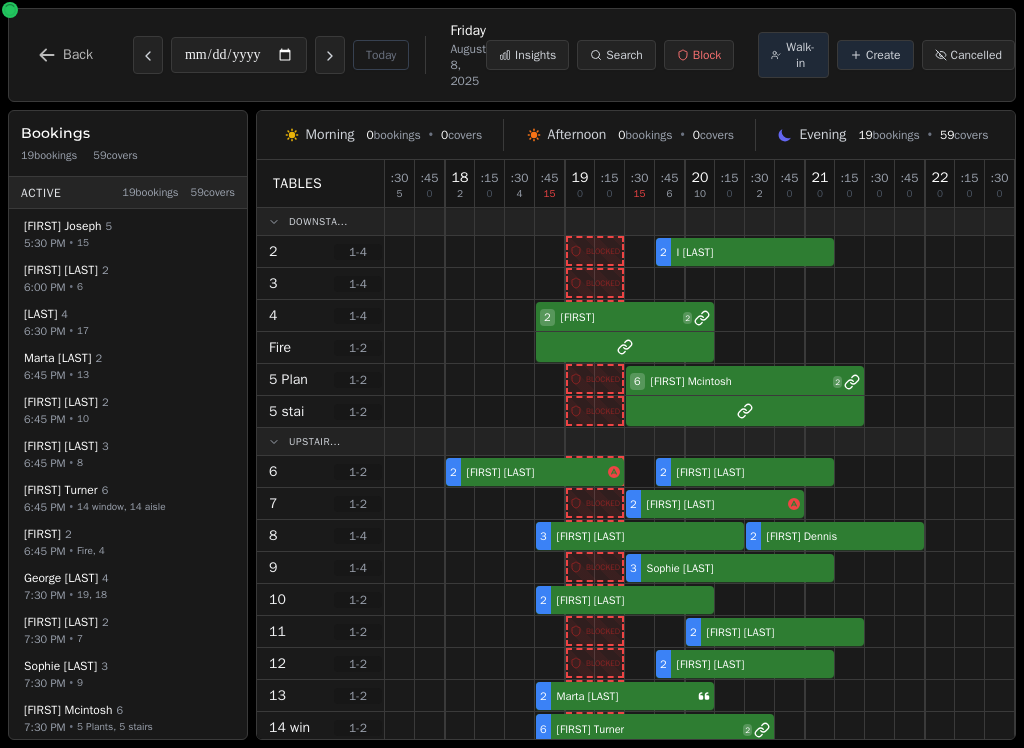 scroll, scrollTop: 0, scrollLeft: 0, axis: both 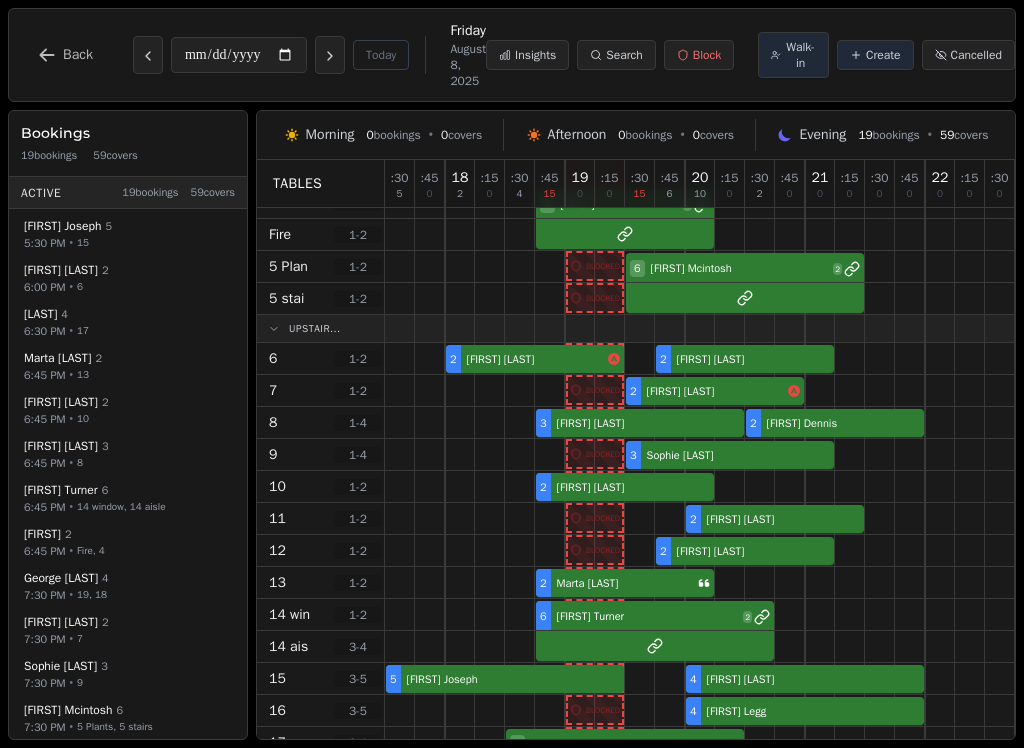 click at bounding box center (460, 518) 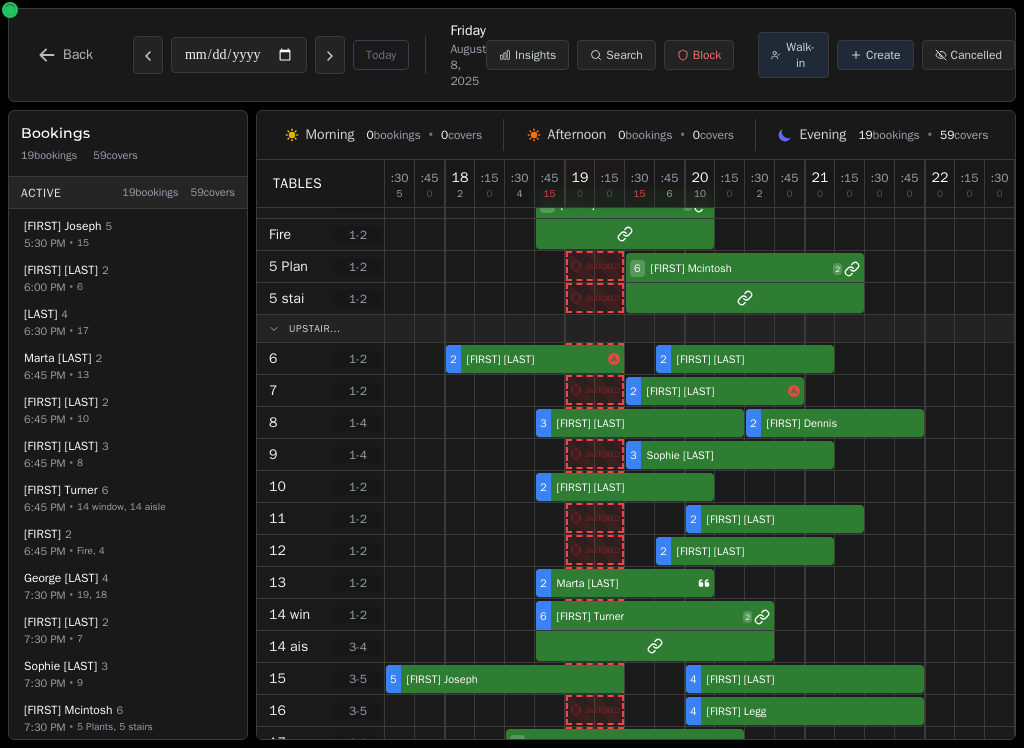 click at bounding box center (460, 518) 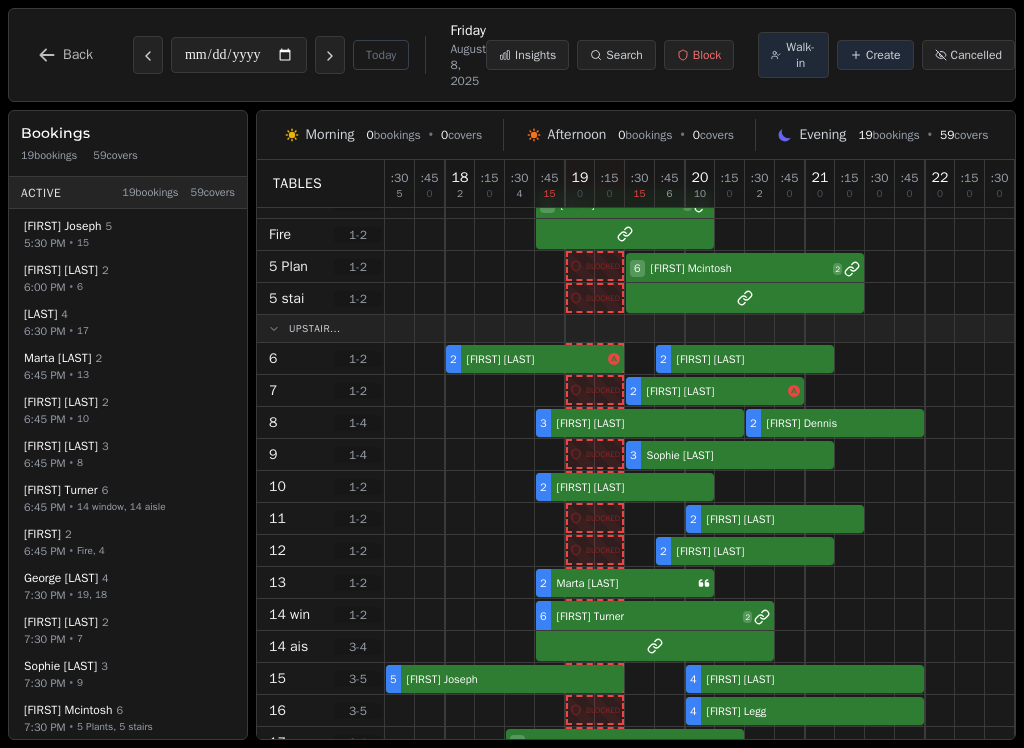 click on "Create" at bounding box center (883, 55) 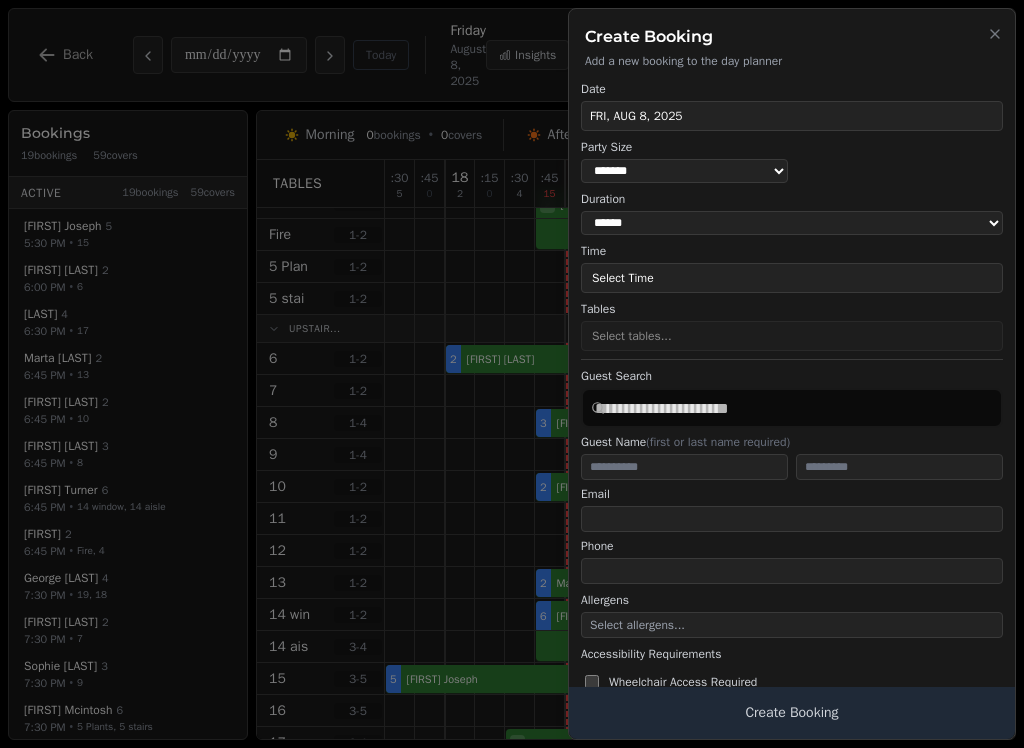 click on "Select Time" at bounding box center [792, 278] 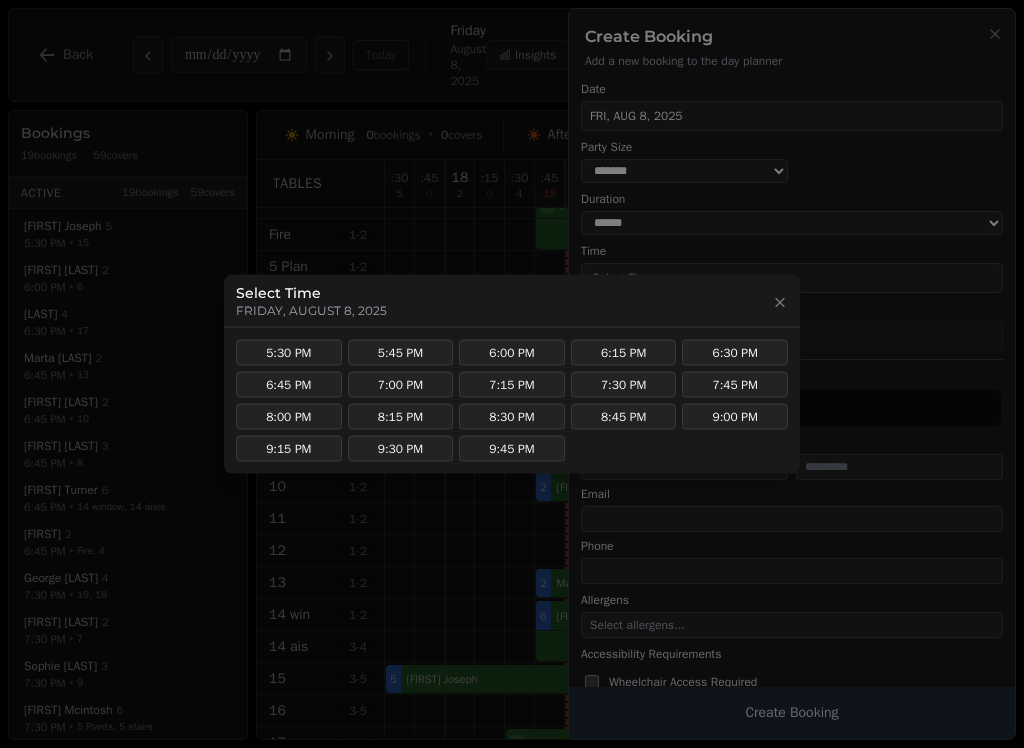 click on "6:00 PM" at bounding box center [512, 353] 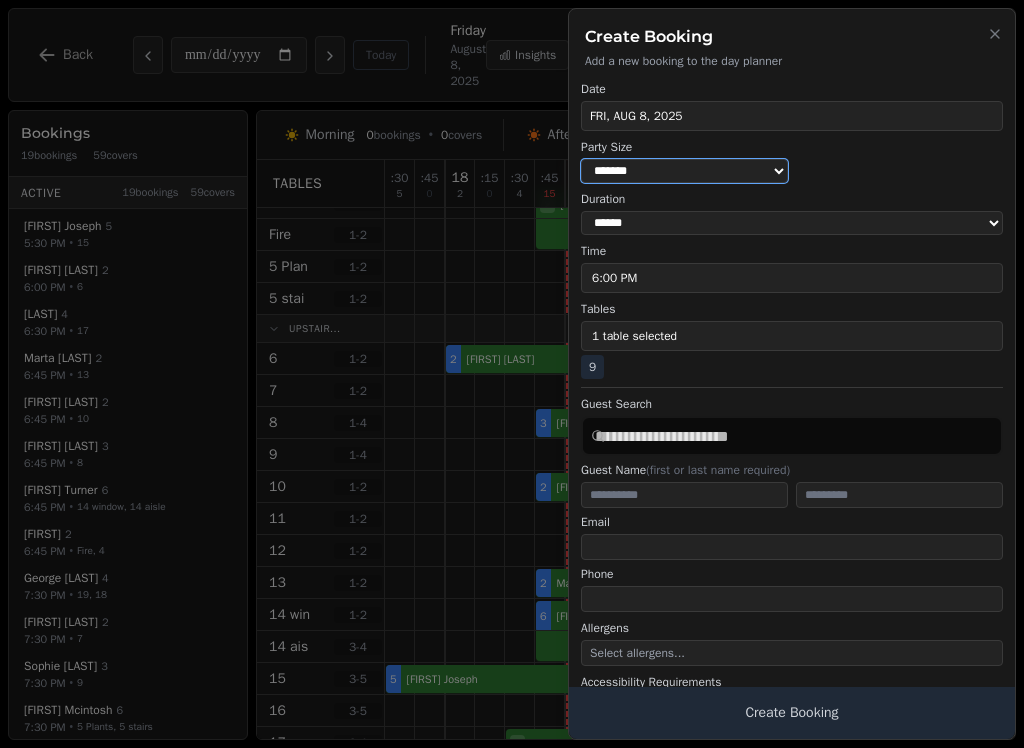 click on "*   ***** *   ****** *   ****** *   ****** *   ****** *   ****** *   ****** *   ****** *   ****** **   ****** **   ****** **   ****** **   ****** **   ****** **   ****** **   ****** **   ****** **   ****** **   ****** **   ****** **   ****** **   ****** **   ****** **   ****** **   ****** **   ****** **   ****** **   ****** **   ****** **   ****** **   ****** **   ****** **   ****** **   ****** **   ****** **   ****** **   ****** **   ****** **   ****** **   ****** **   ****** **   ****** **   ****** **   ****** **   ****** **   ****** **   ****** **   ****** **   ****** **   ****** **   ****** **   ****** **   ****** **   ****** **   ****** **   ****** **   ****** **   ****** **   ****** **   ****** **   ****** **   ****** **   ****** **   ****** **   ****** **   ****** **   ****** **   ****** **   ****** **   ****** **   ****** **   ****** **   ****** **   ****** **   ****** **   ****** **   ****** **   ****** **   ****** **   ****** **   ****** **   ****** **   ****** **   ****** **   ****** **   ****** **" at bounding box center [684, 171] 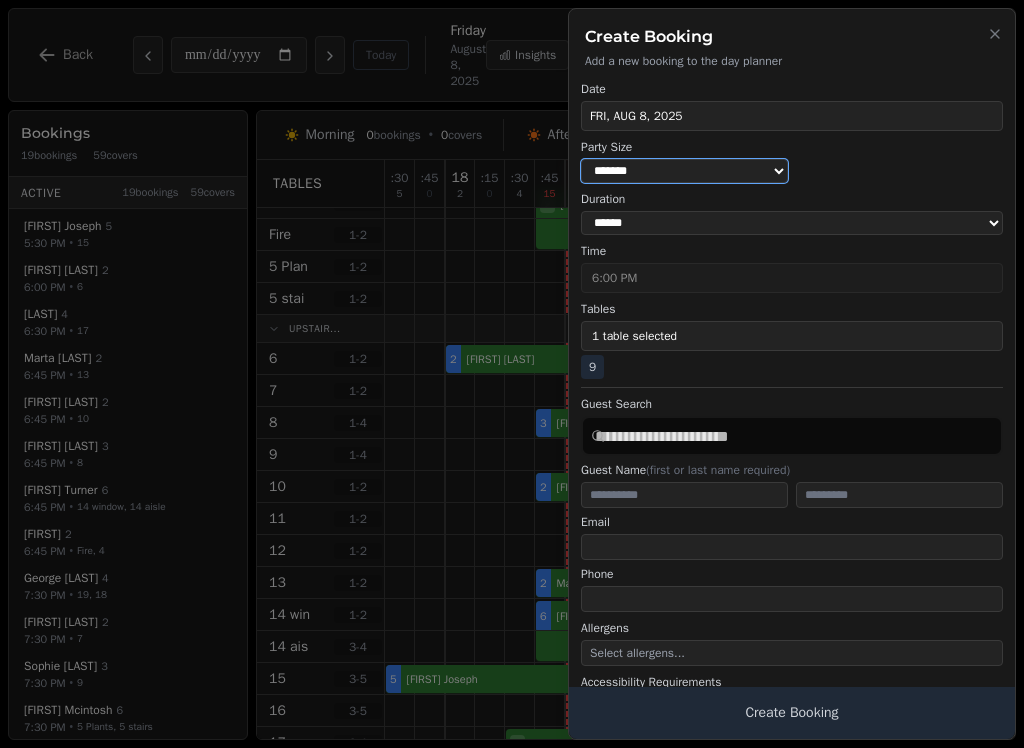 select on "****" 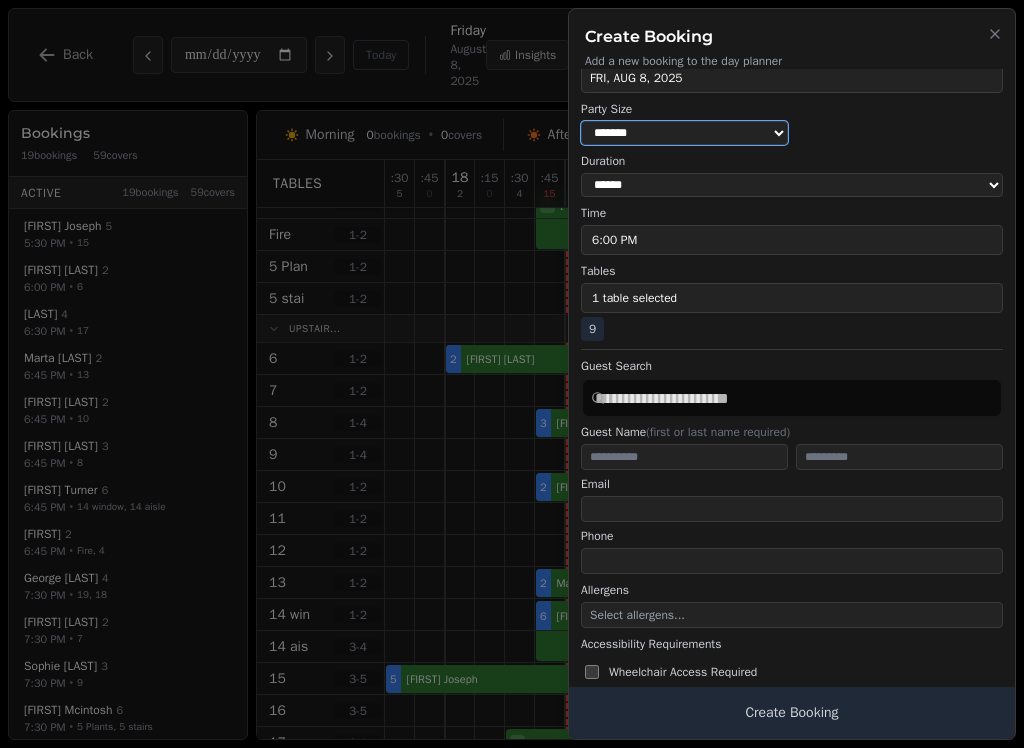 scroll, scrollTop: 40, scrollLeft: 0, axis: vertical 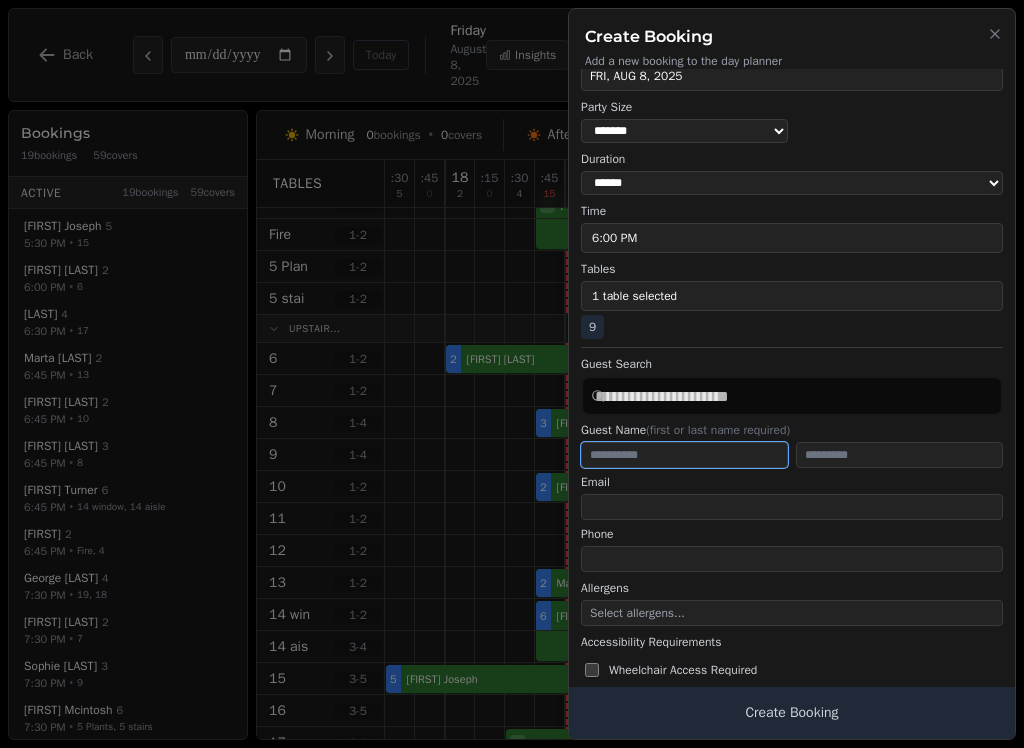 click at bounding box center (684, 455) 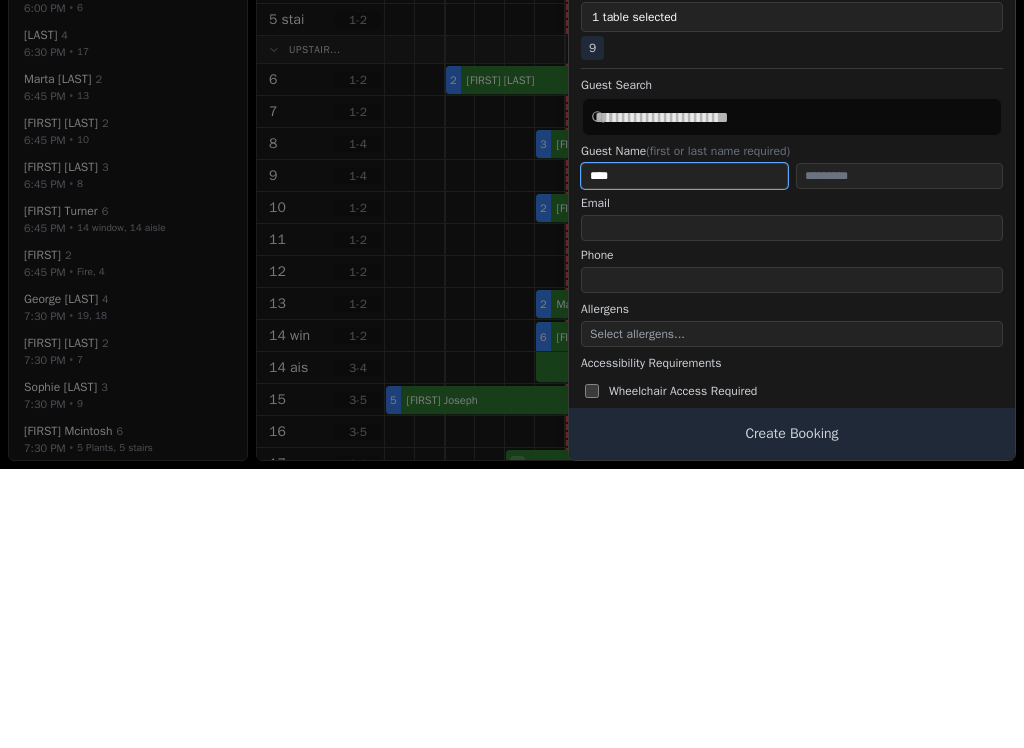type on "****" 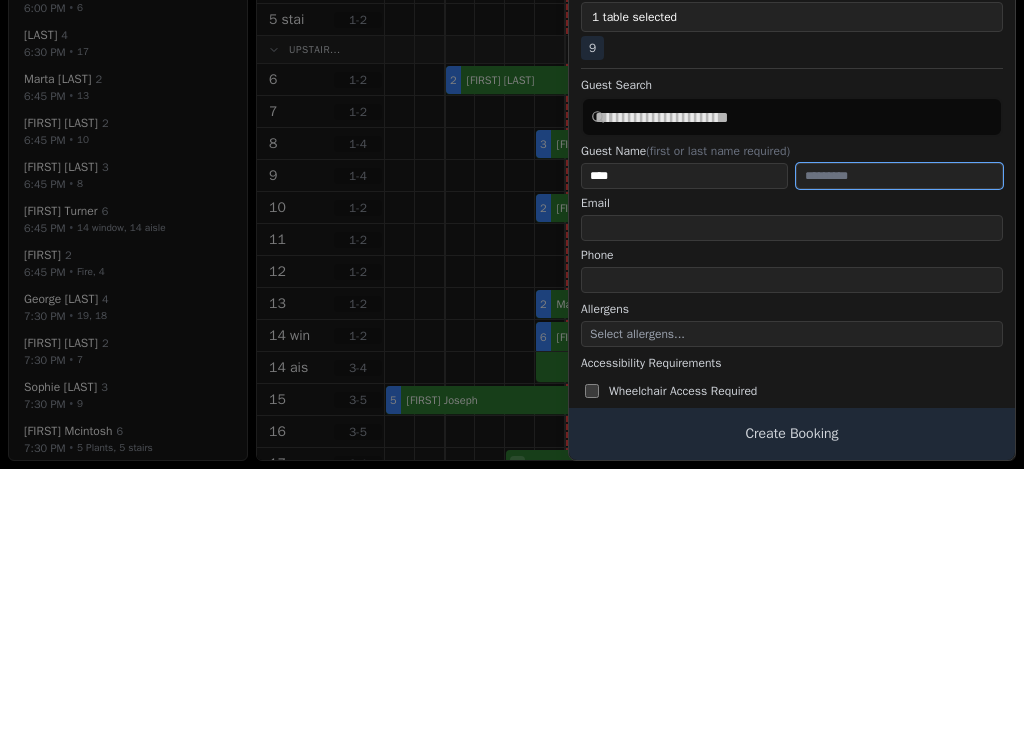 click at bounding box center [899, 455] 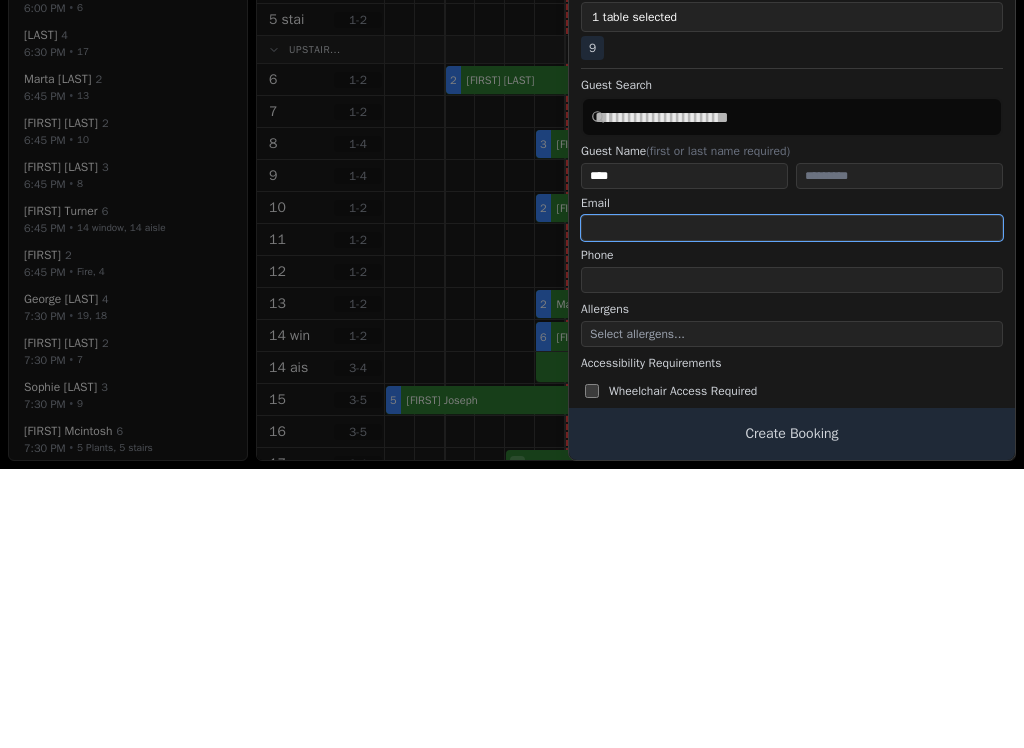 click at bounding box center [792, 507] 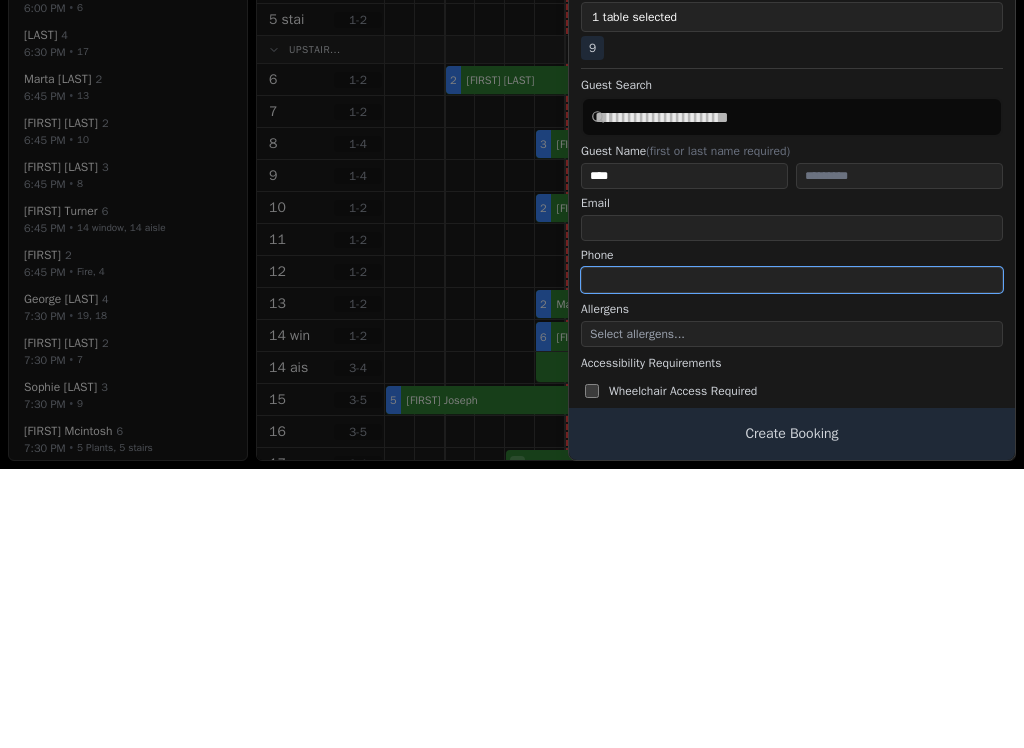 click at bounding box center [792, 559] 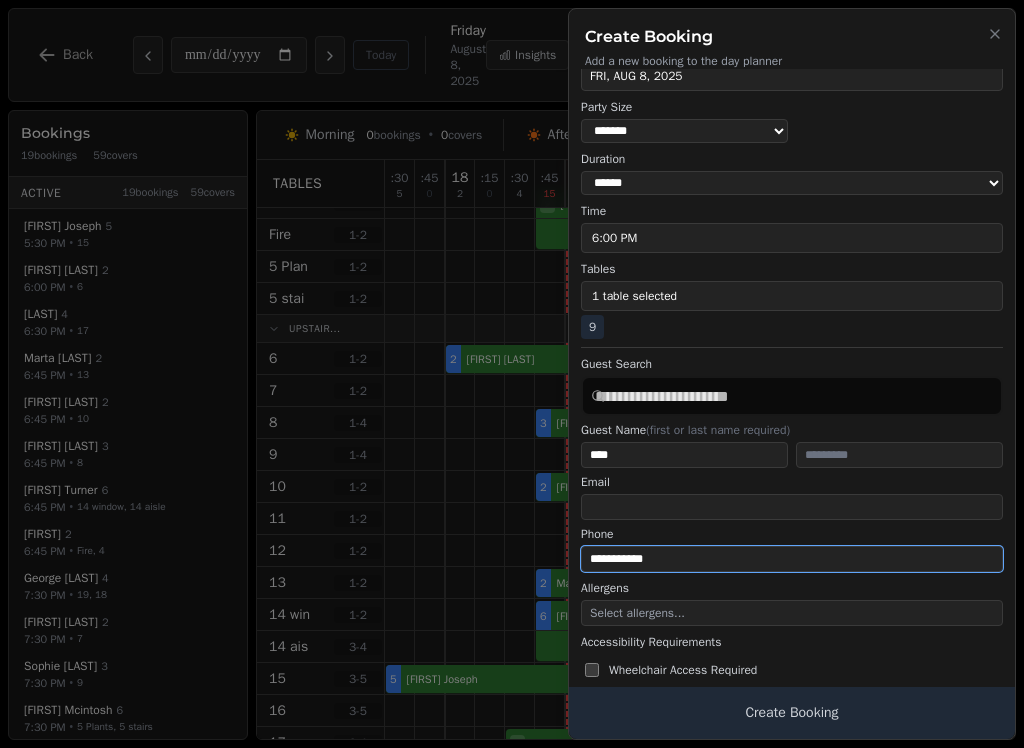 type on "**********" 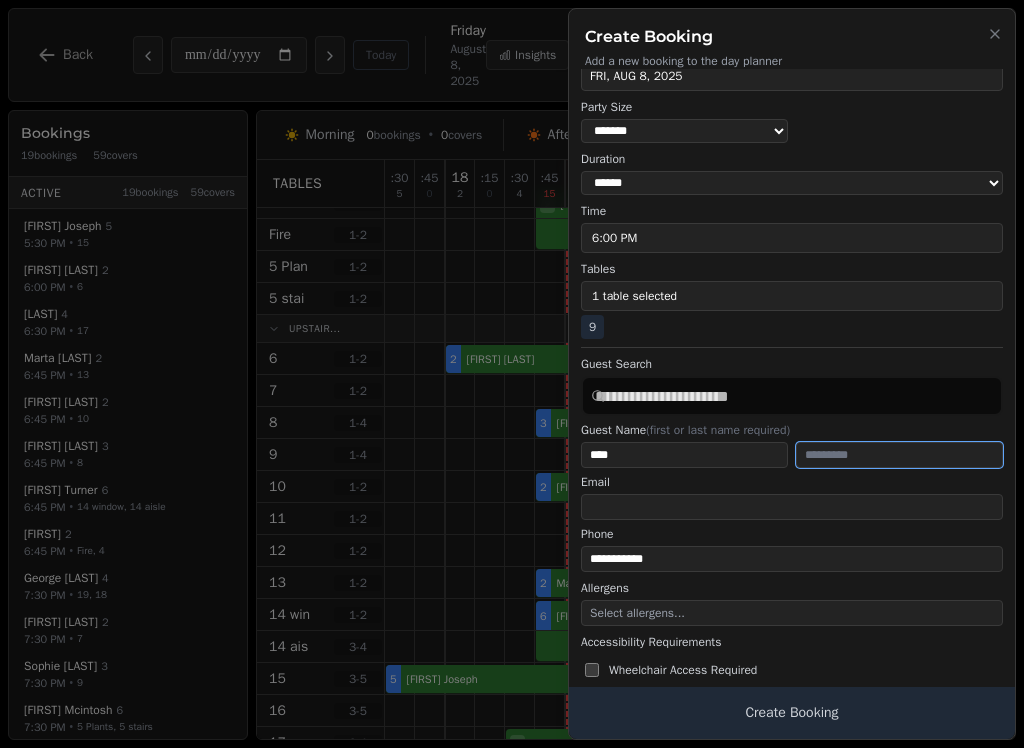 click at bounding box center (899, 455) 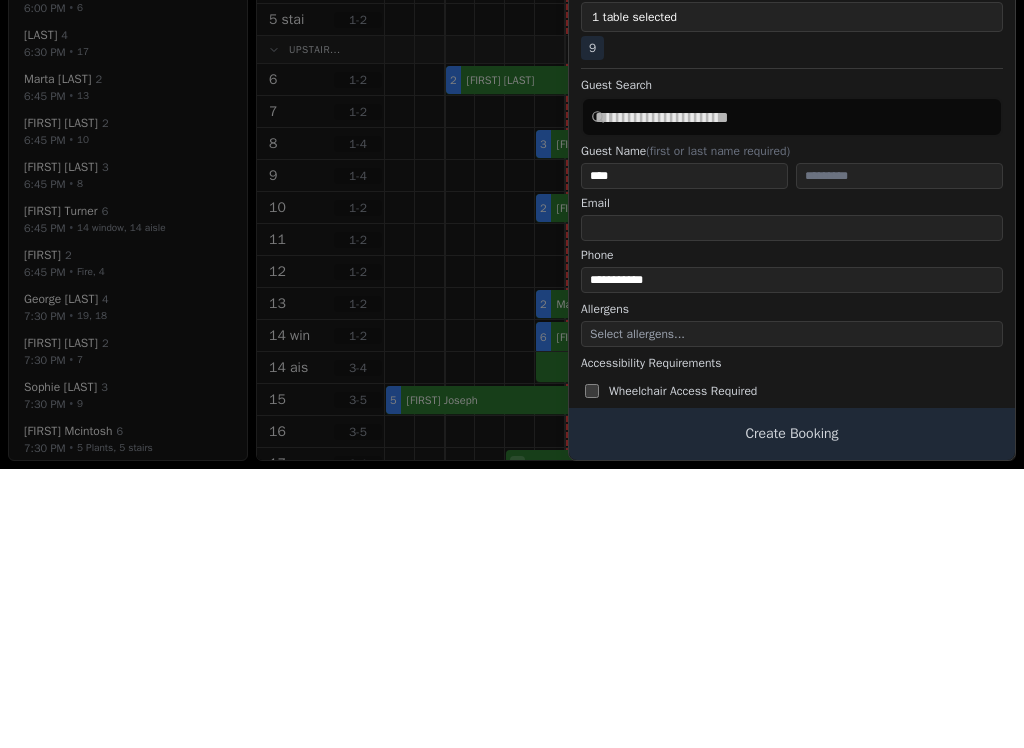 click on "Create Booking" at bounding box center (792, 713) 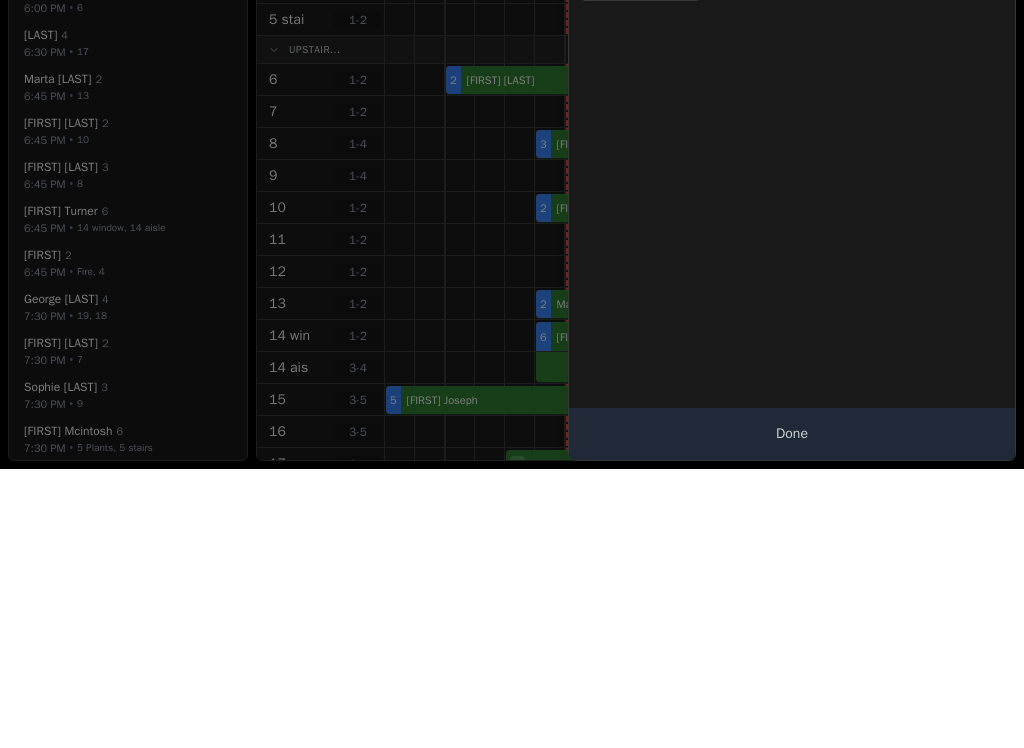 scroll, scrollTop: 0, scrollLeft: 0, axis: both 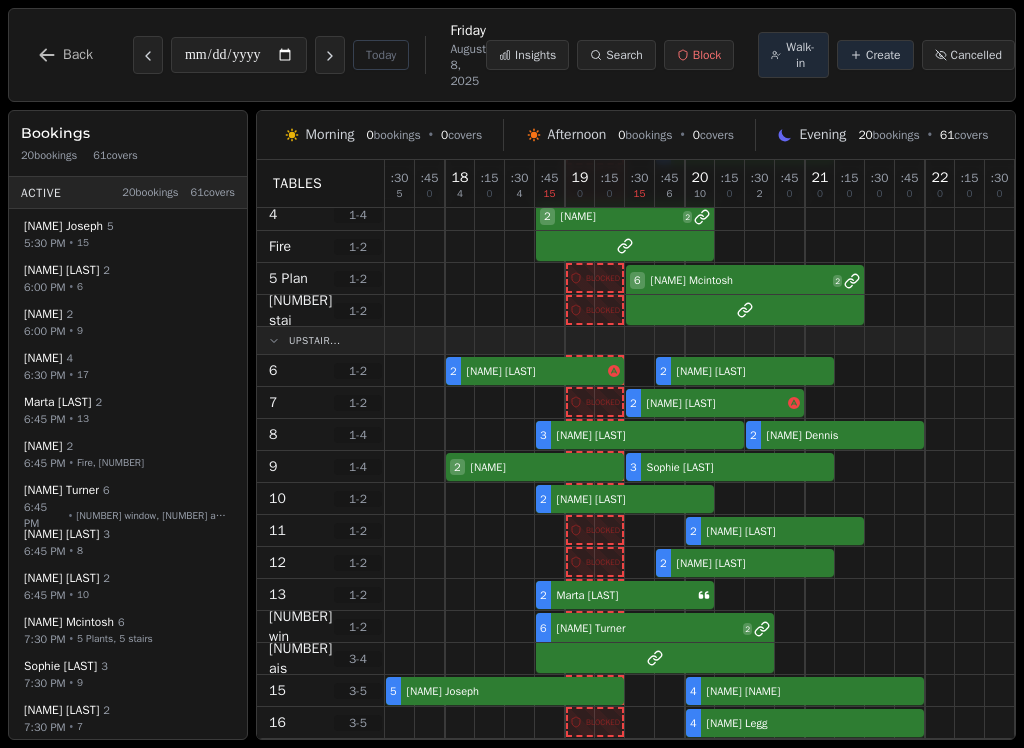 click at bounding box center (460, 530) 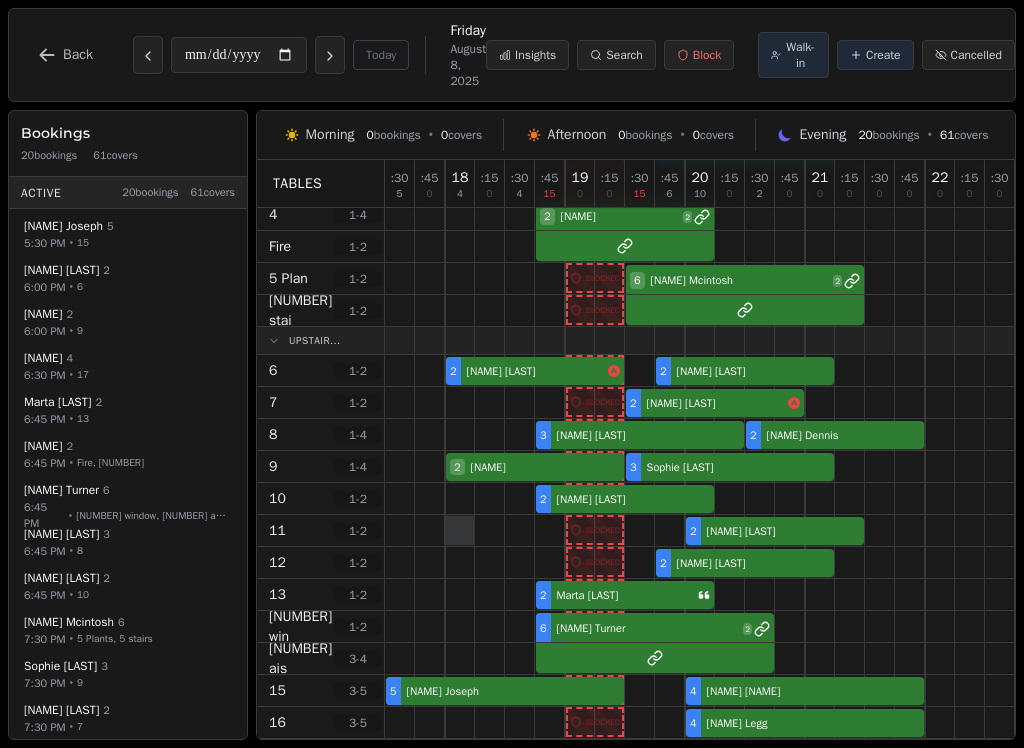 click at bounding box center (460, 530) 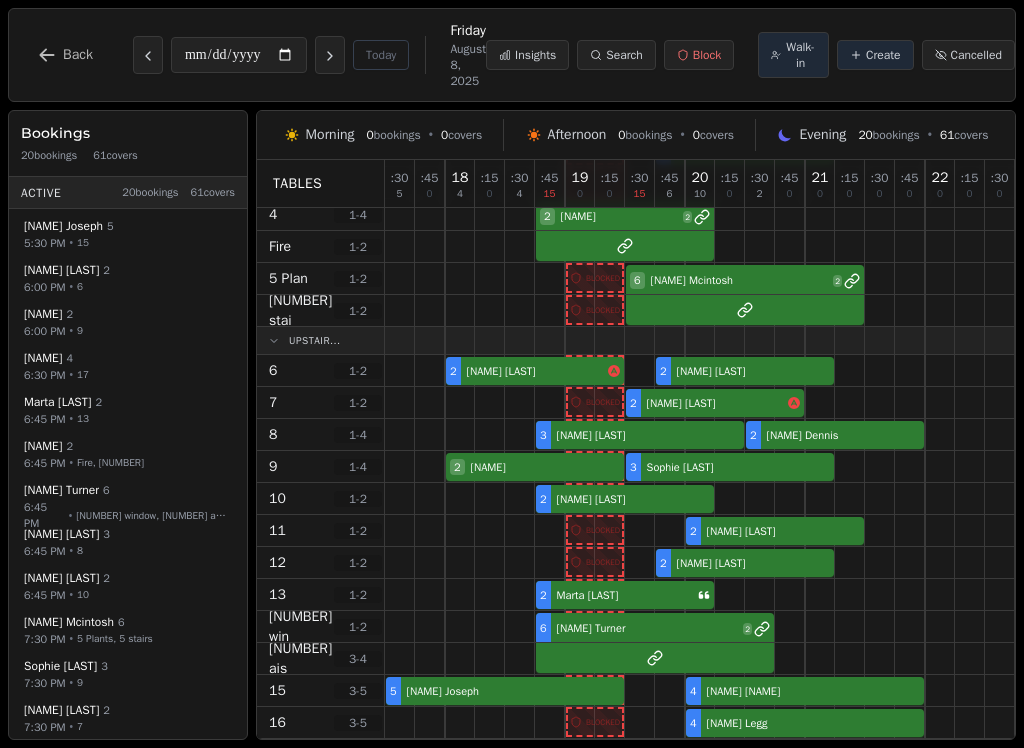 click on "Create" at bounding box center [883, 55] 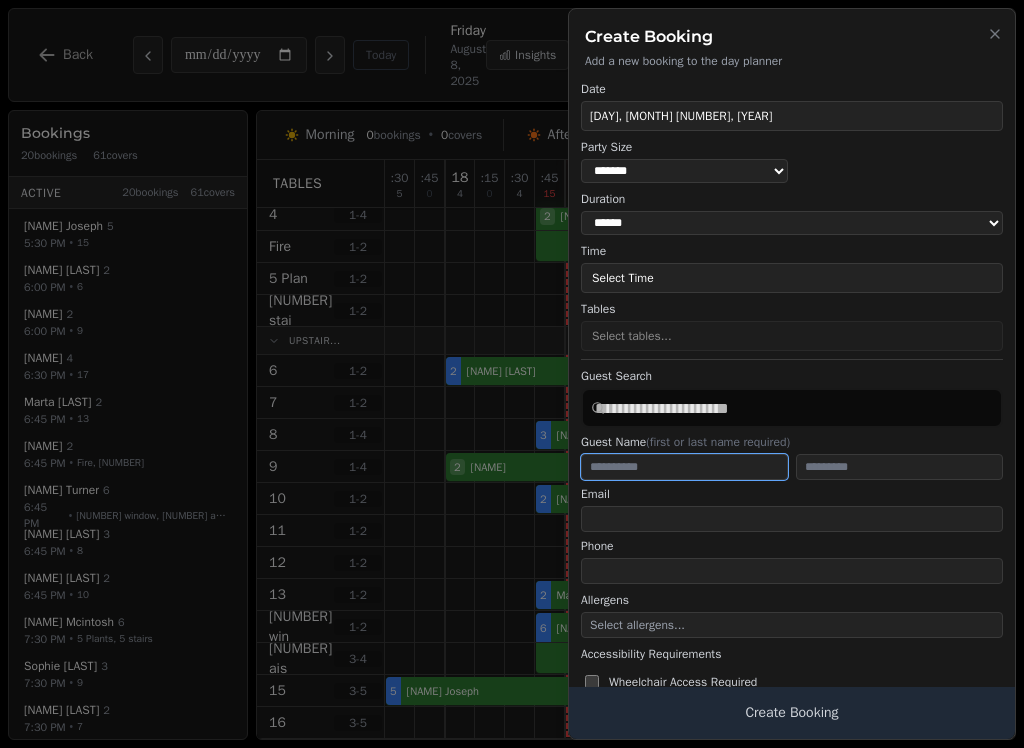 click at bounding box center (684, 467) 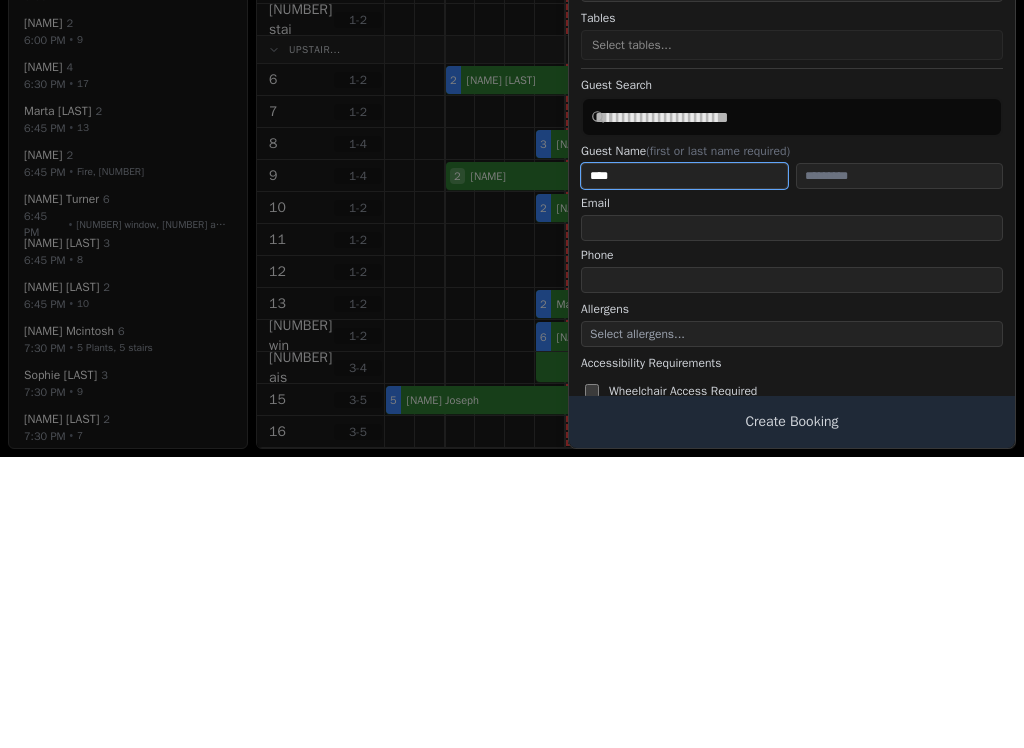 type on "****" 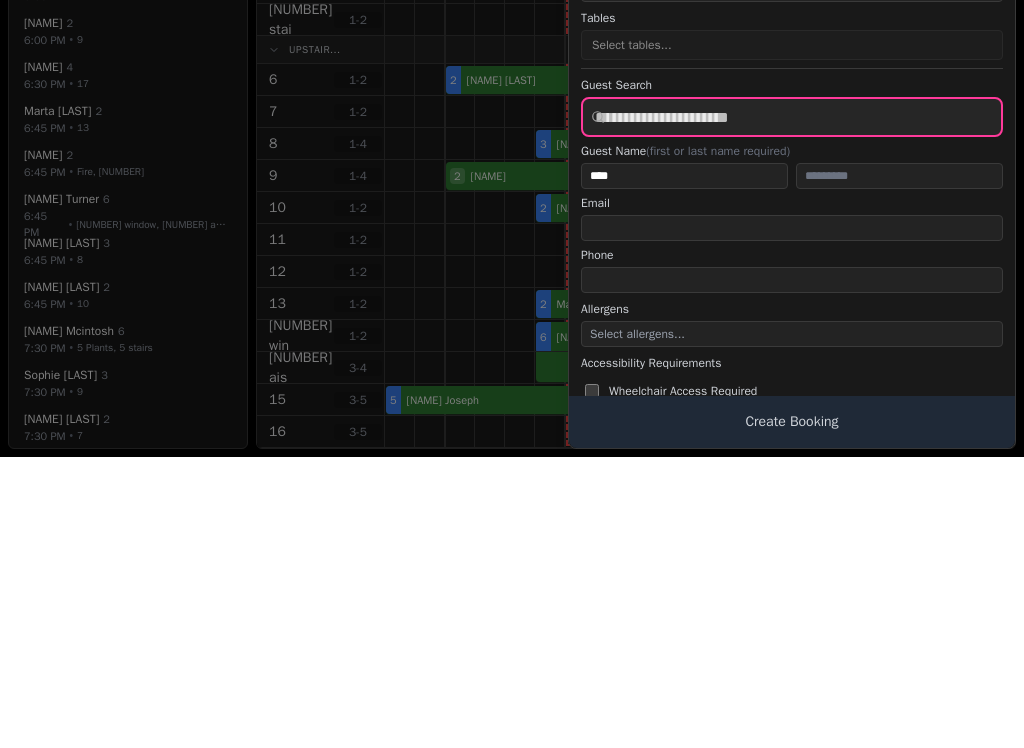 click at bounding box center (792, 408) 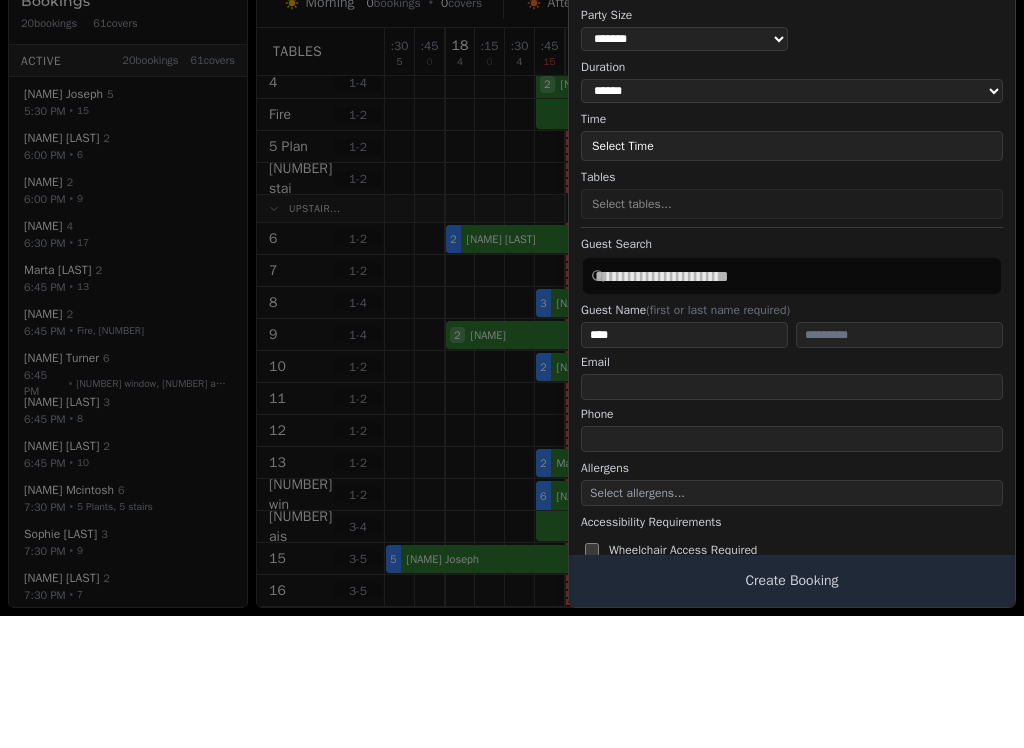 click on "**********" at bounding box center [792, 438] 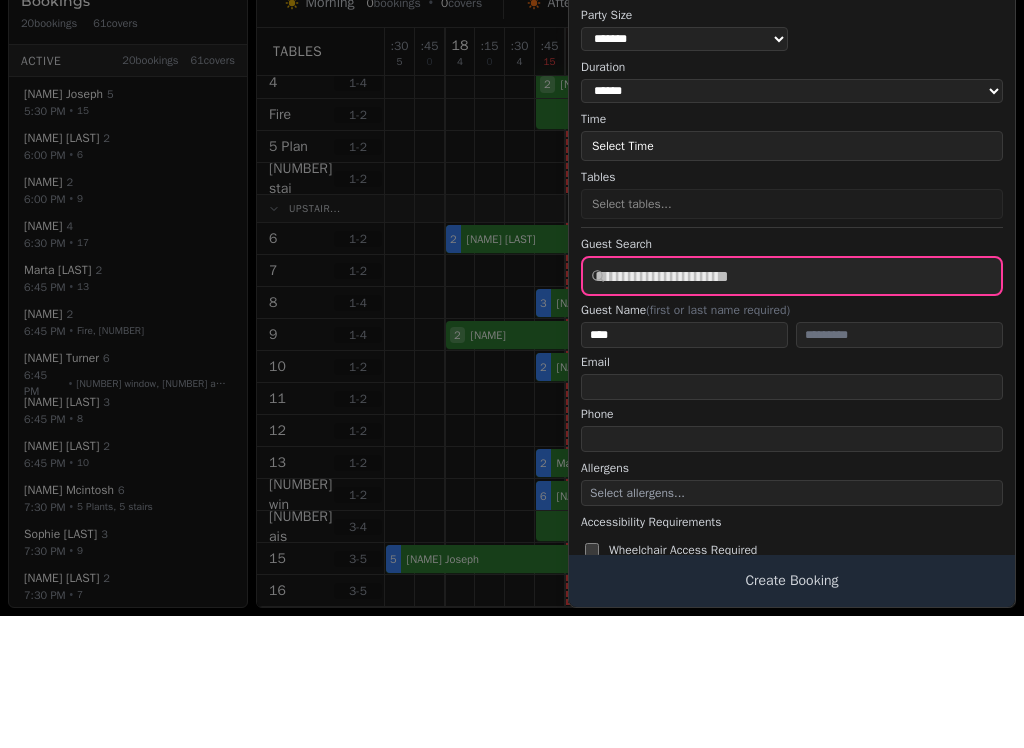 click at bounding box center (792, 408) 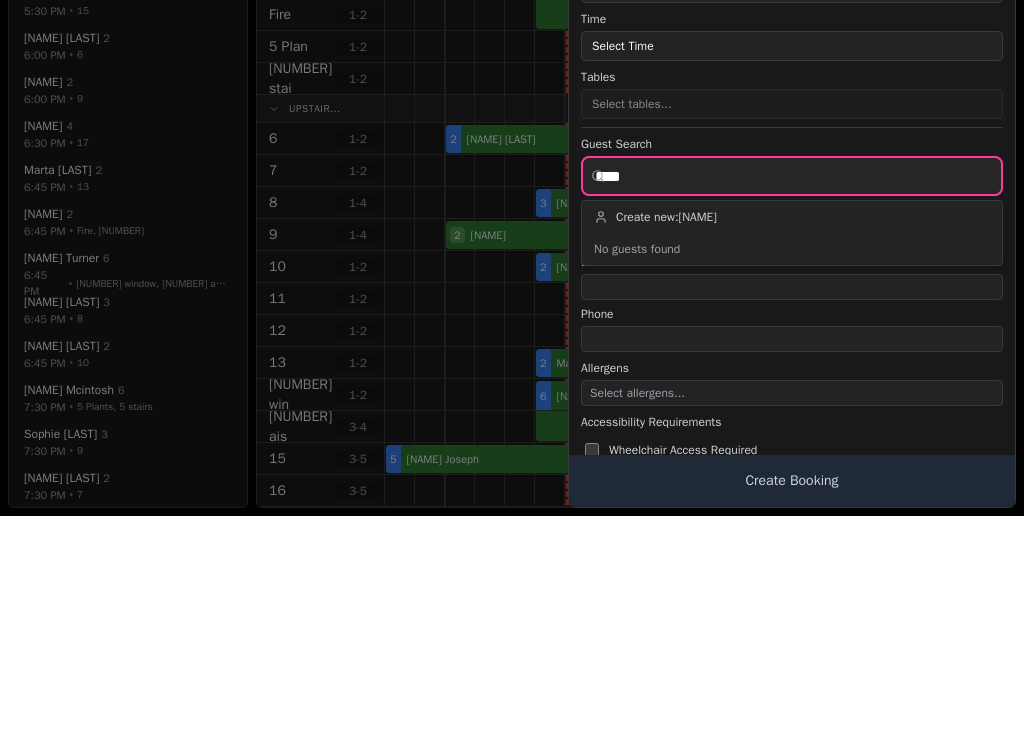 type on "****" 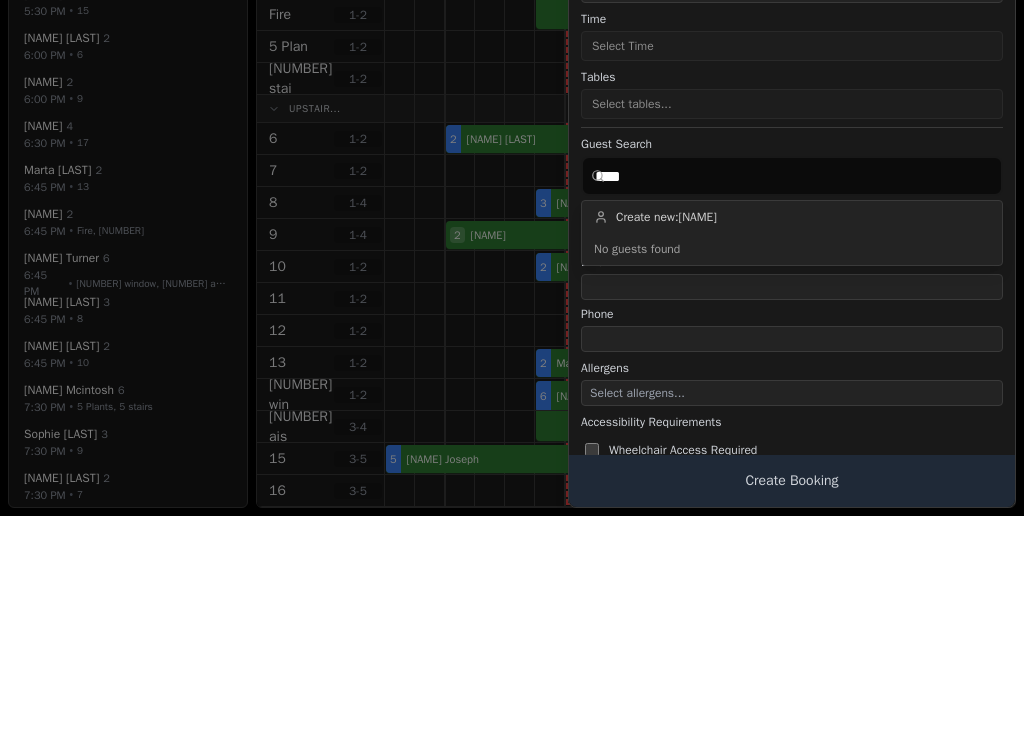 click on "Allergens" at bounding box center [792, 600] 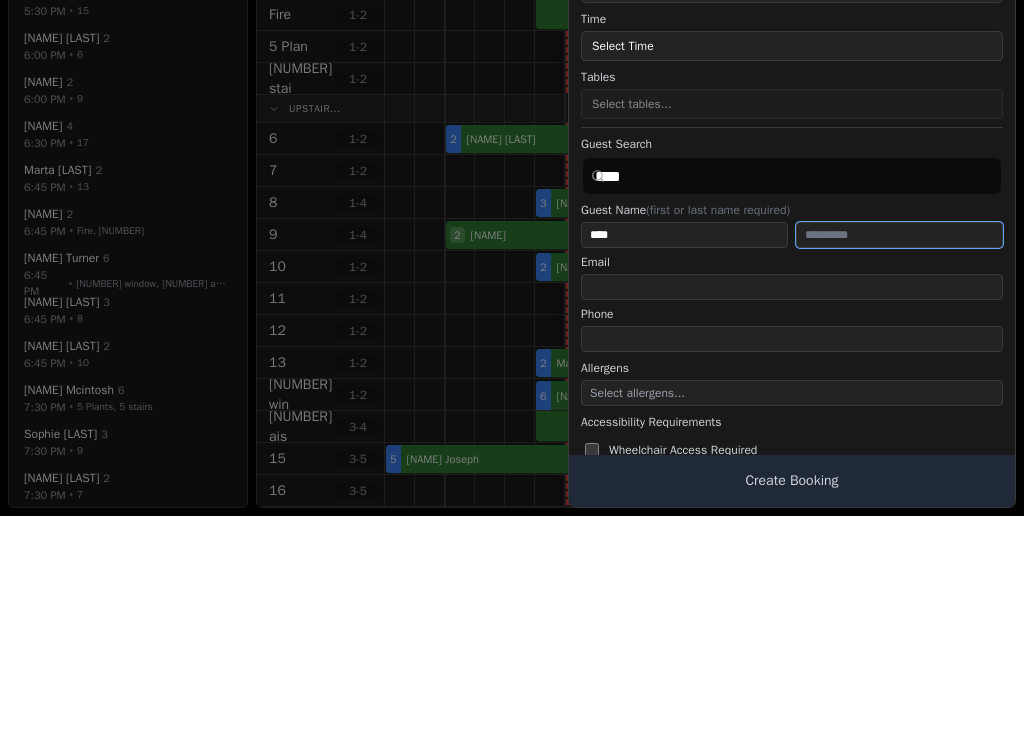 click at bounding box center [899, 467] 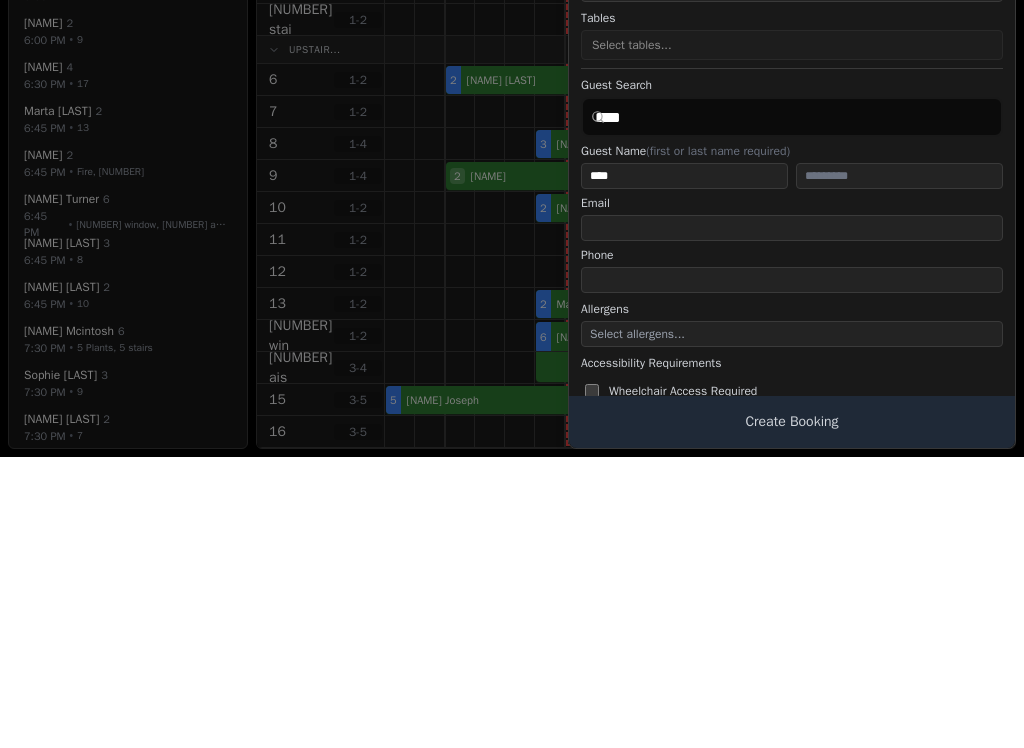 click on "Guest Search" at bounding box center [792, 376] 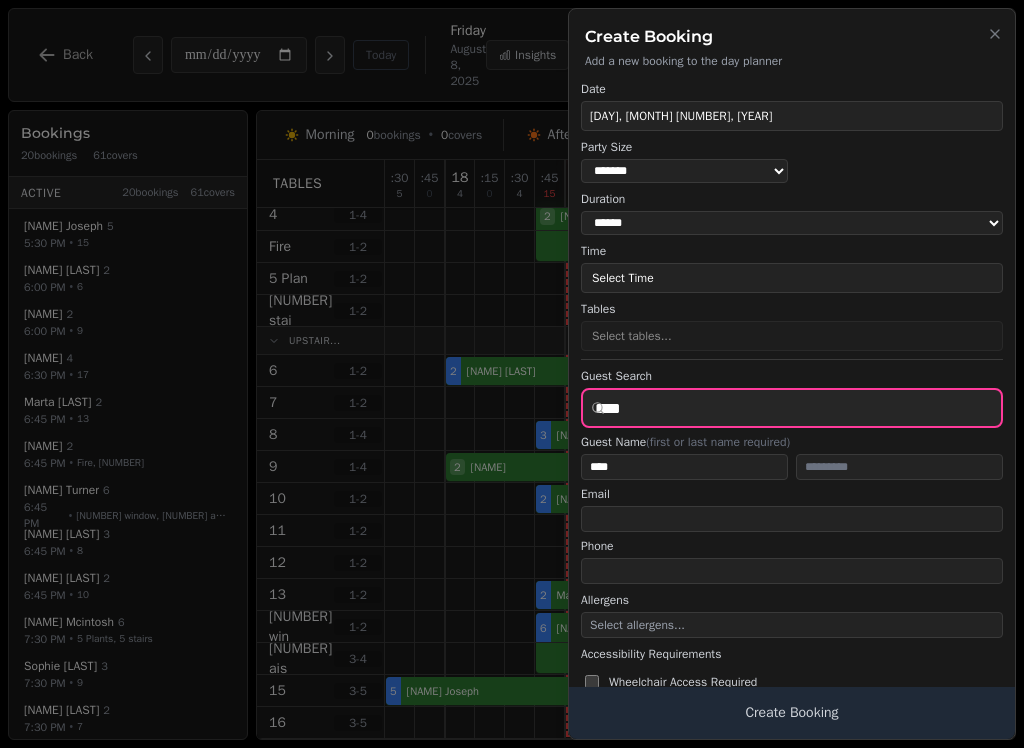 click on "****" at bounding box center (792, 408) 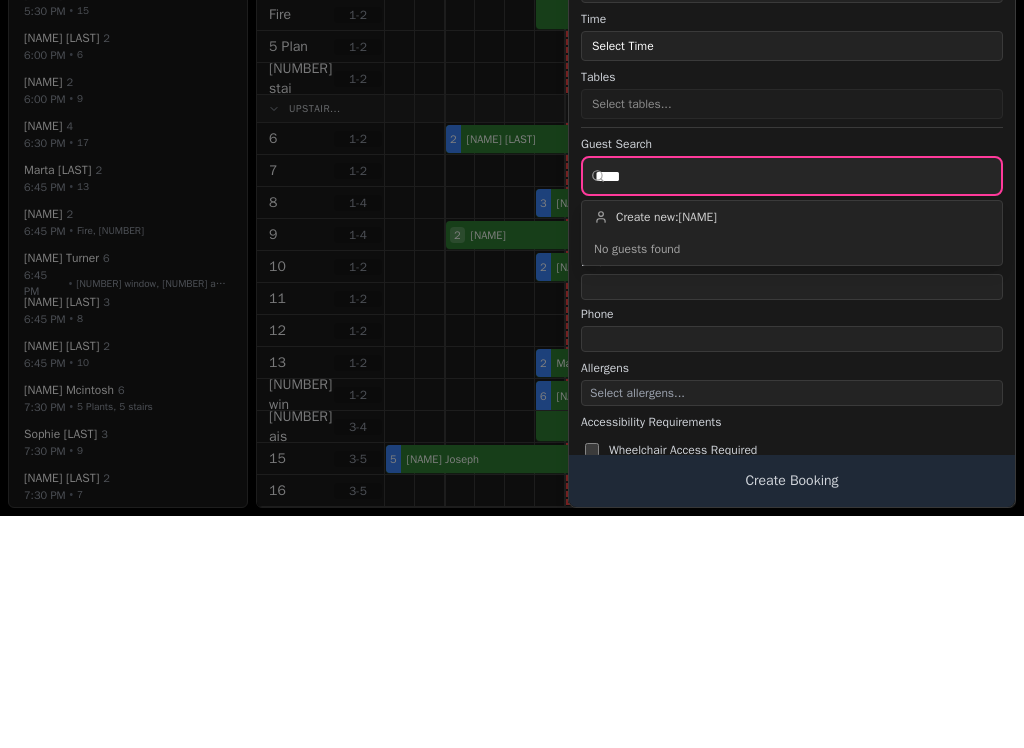 click on "****" at bounding box center [792, 408] 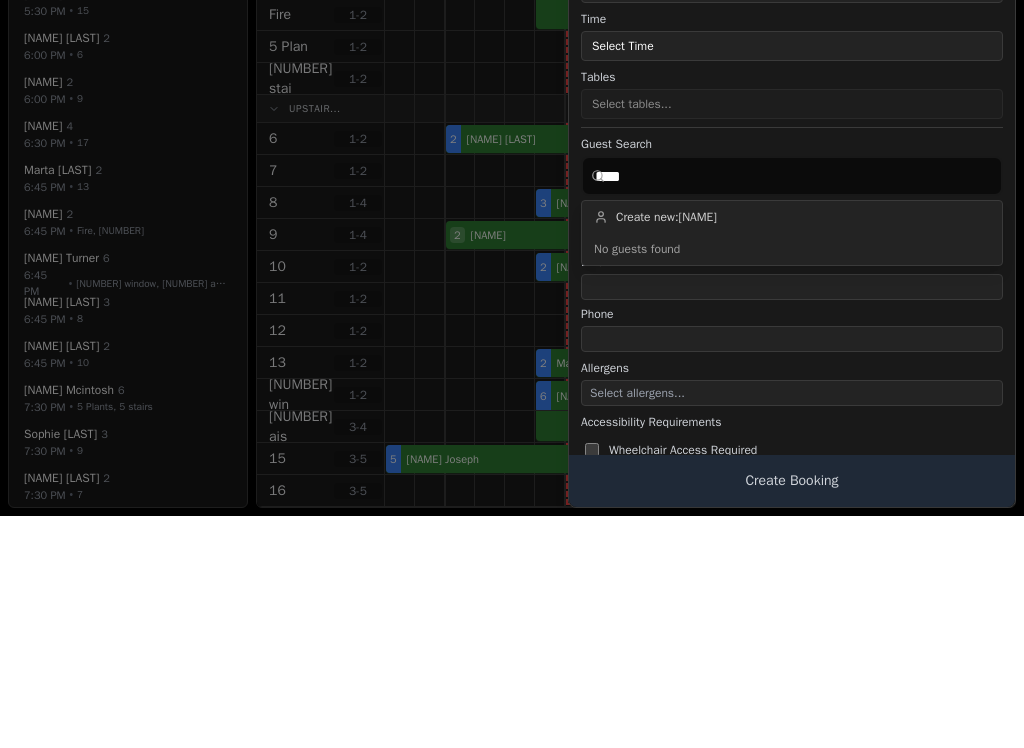 click on "**********" at bounding box center [792, 116] 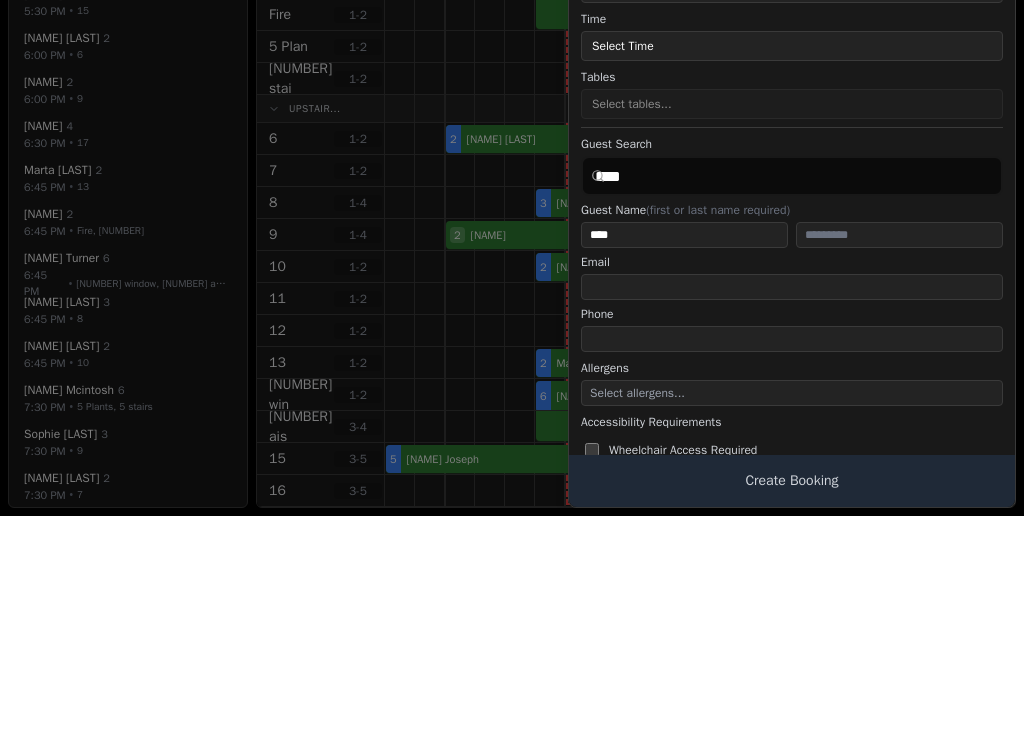 click on "**********" at bounding box center [792, 116] 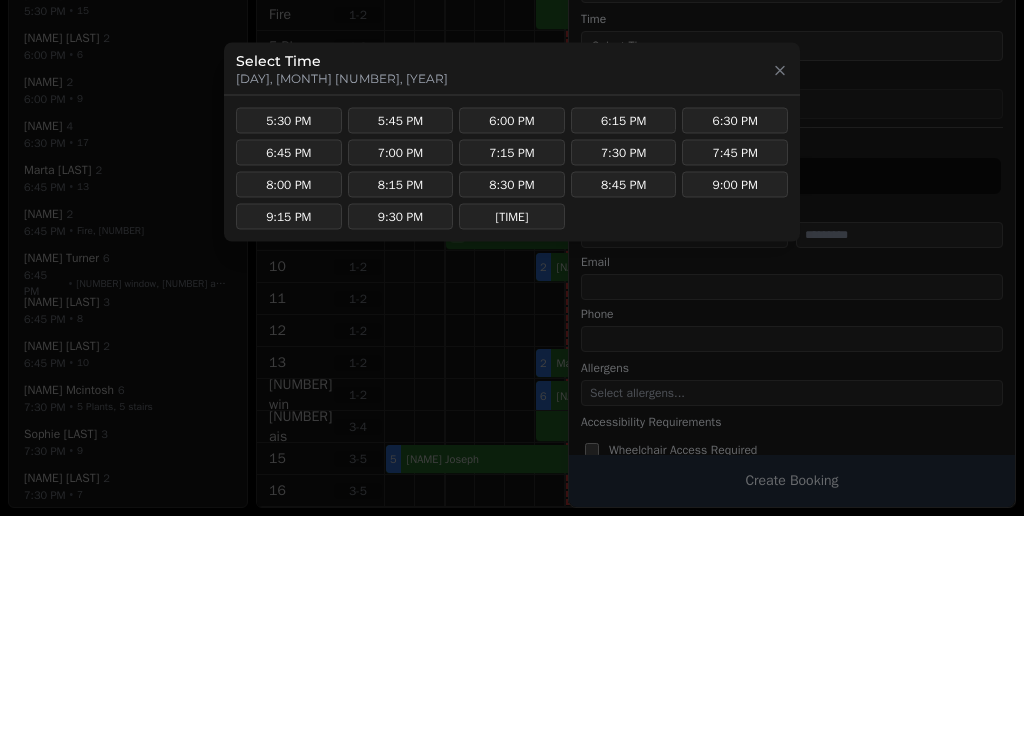 click on "8:30 PM" at bounding box center [512, 417] 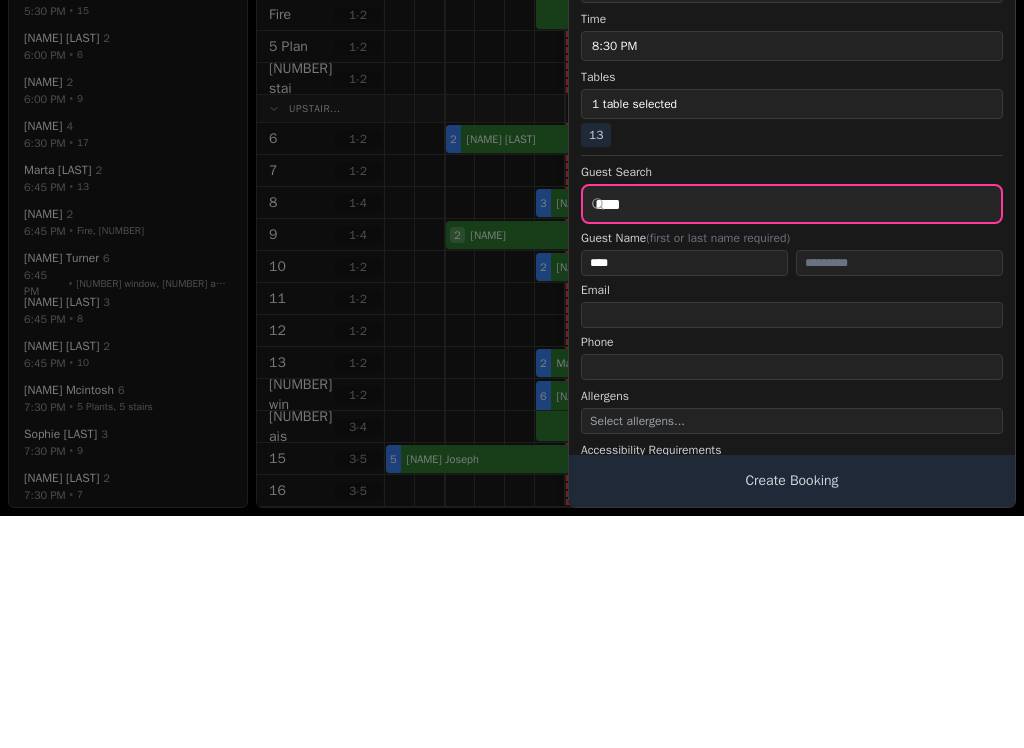 click on "****" at bounding box center (792, 436) 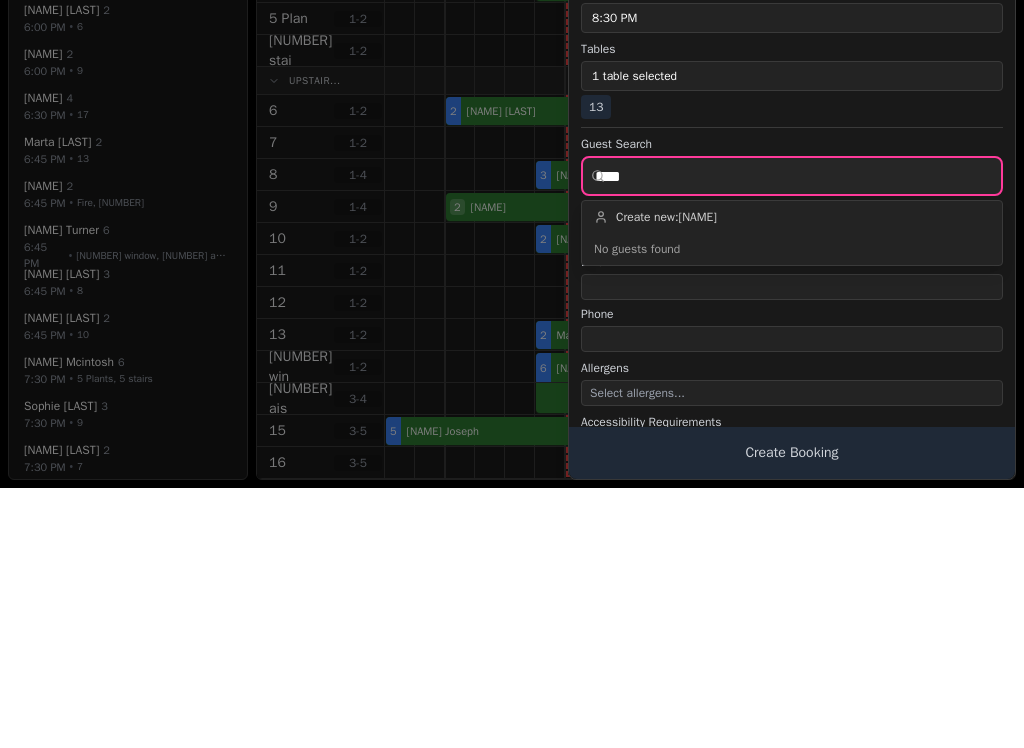 click on "****" at bounding box center [792, 436] 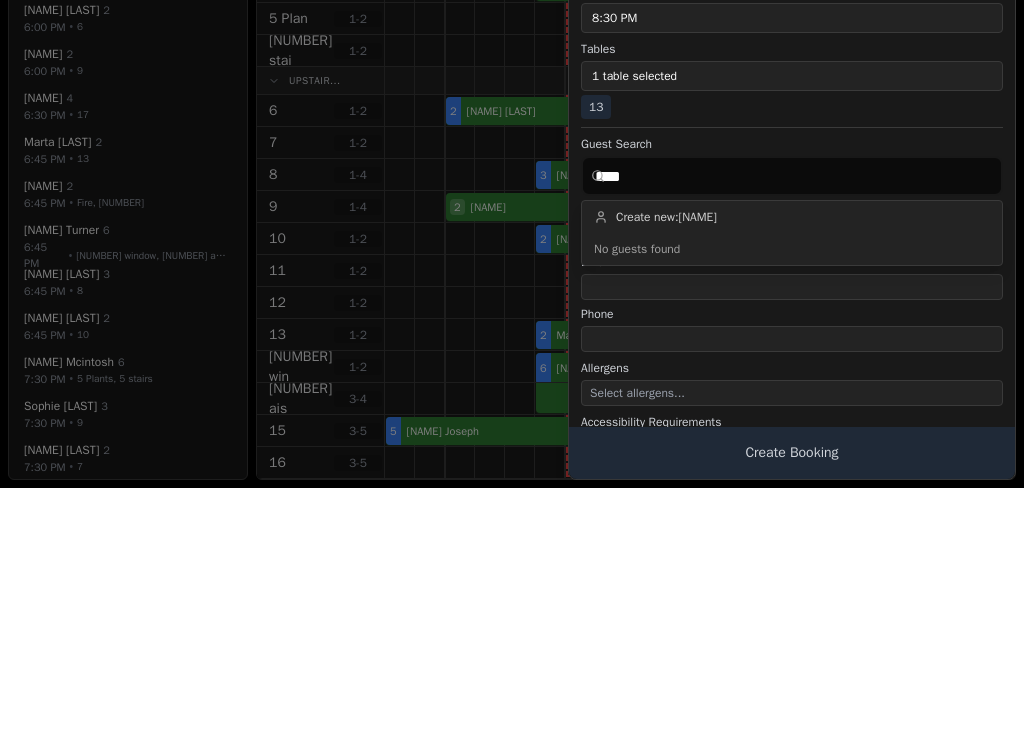 click on "13" at bounding box center (596, 367) 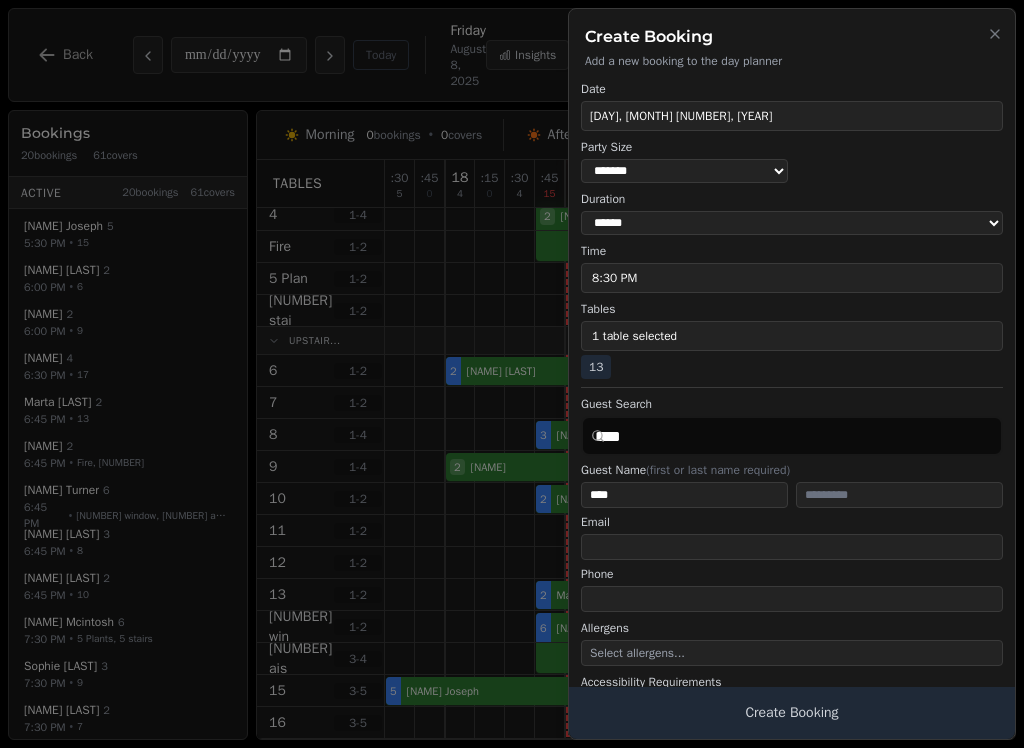 click on "1 table selected" at bounding box center (792, 336) 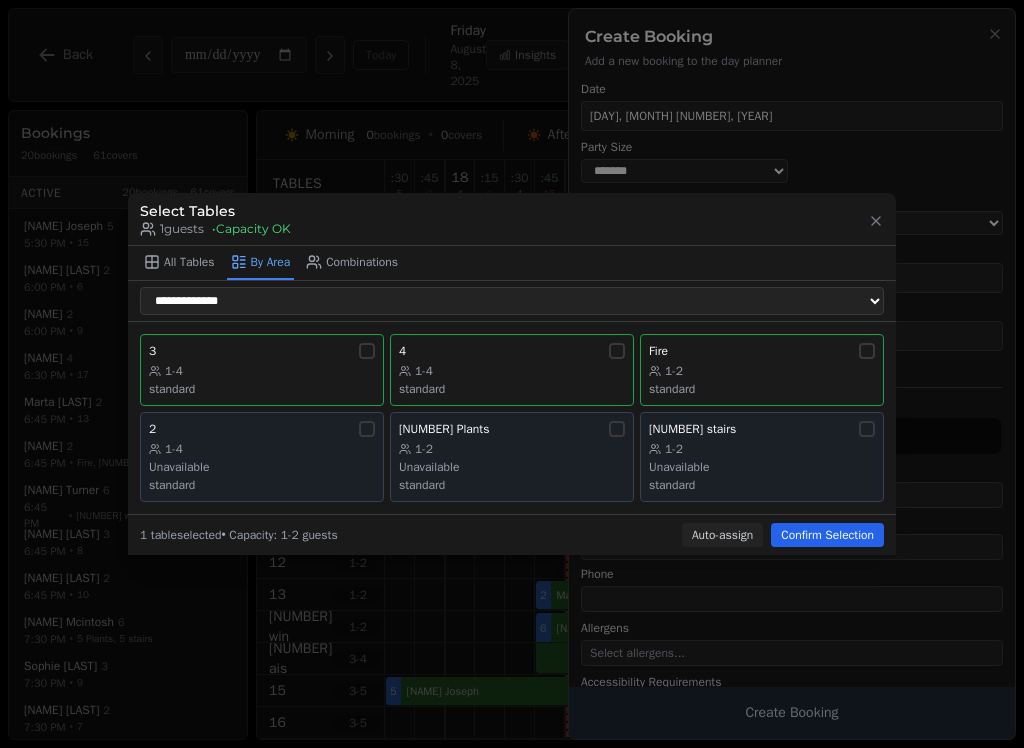 click on "3 1-4 standard" at bounding box center (262, 370) 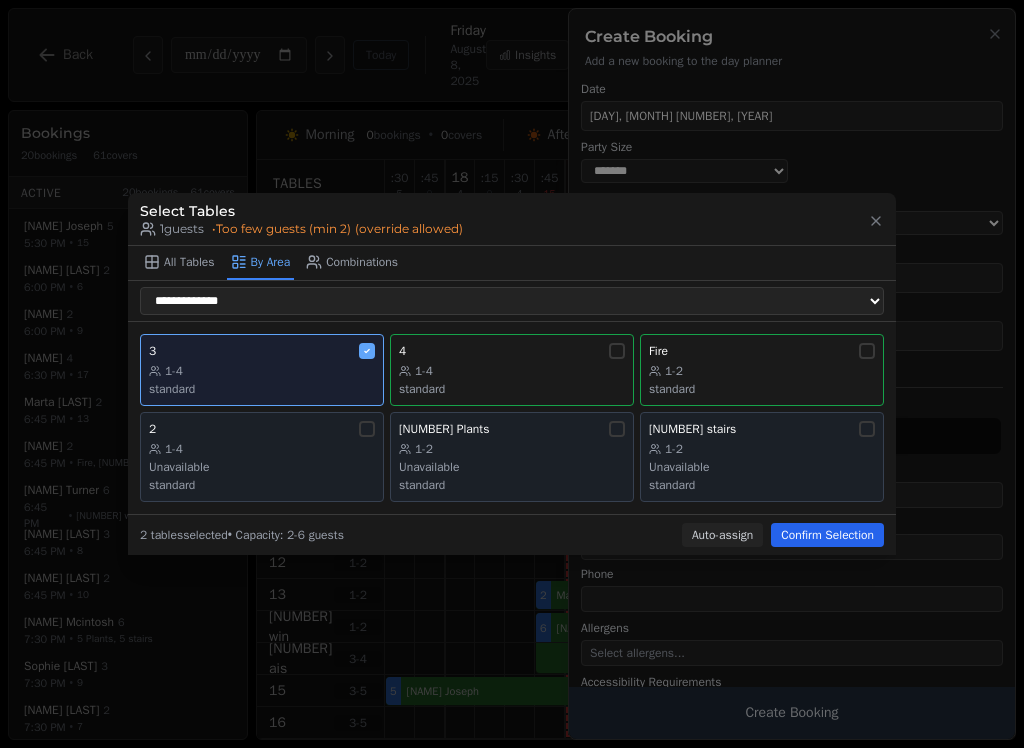 click on "1-4" at bounding box center [512, 371] 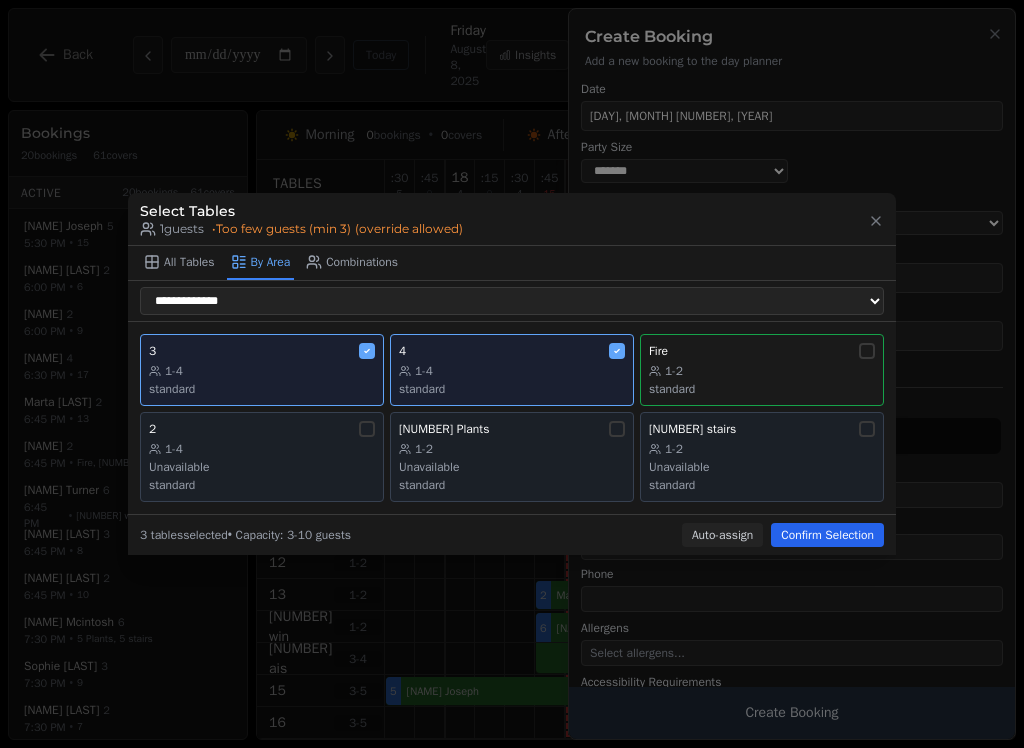 click on "1-2" at bounding box center [762, 371] 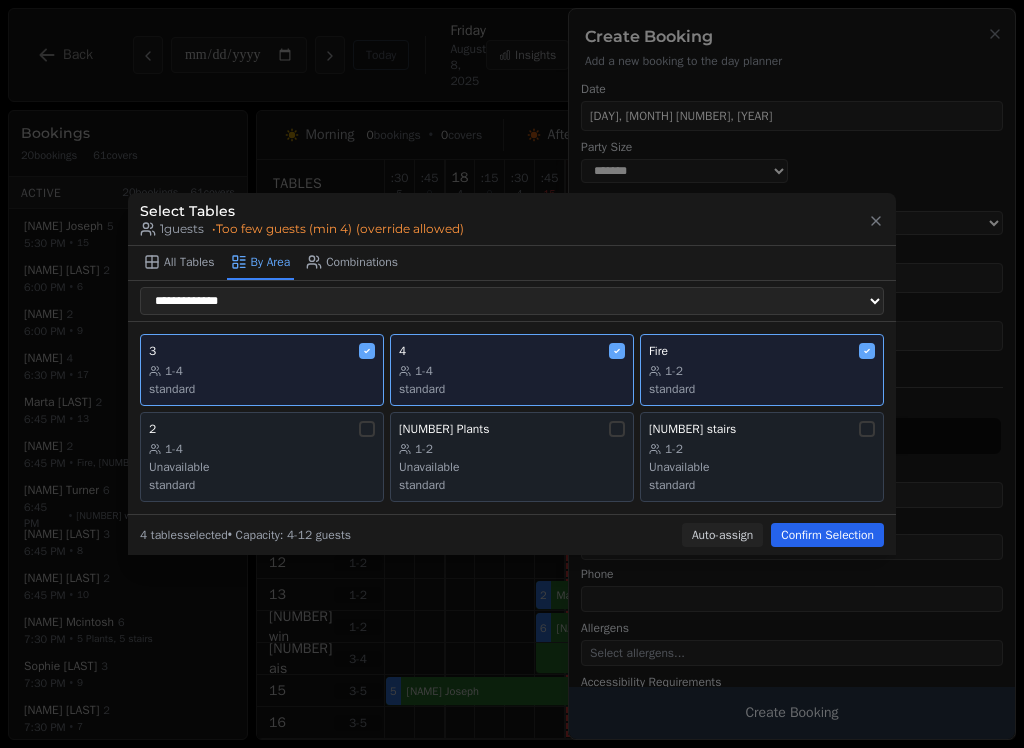 click at bounding box center [512, 374] 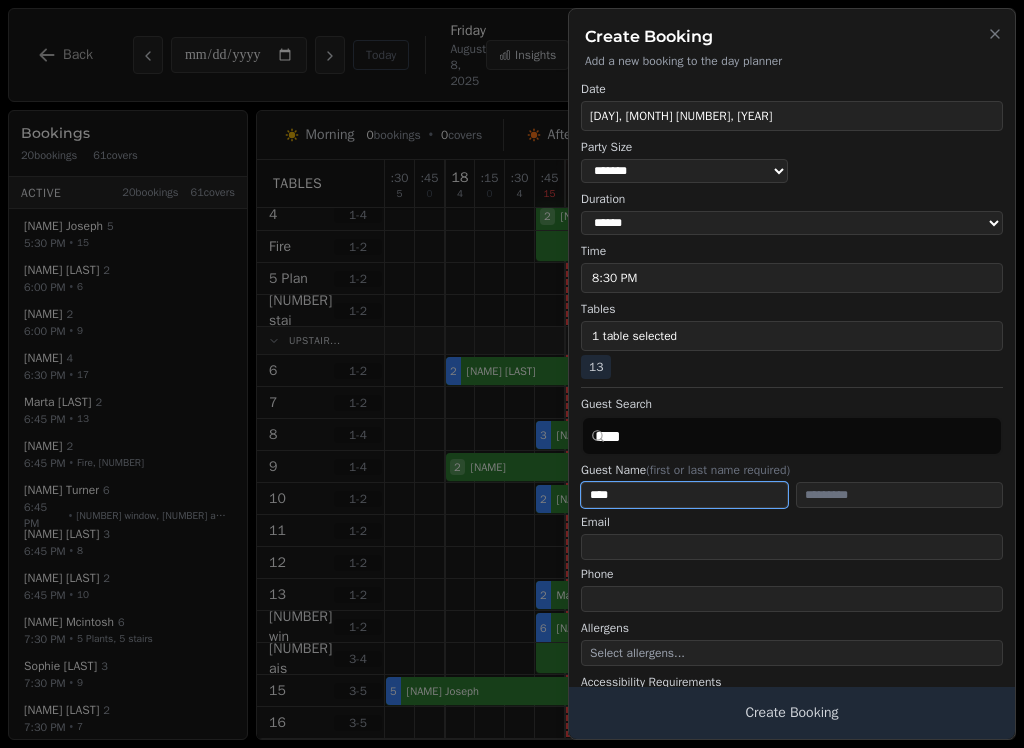 click on "****" at bounding box center (684, 495) 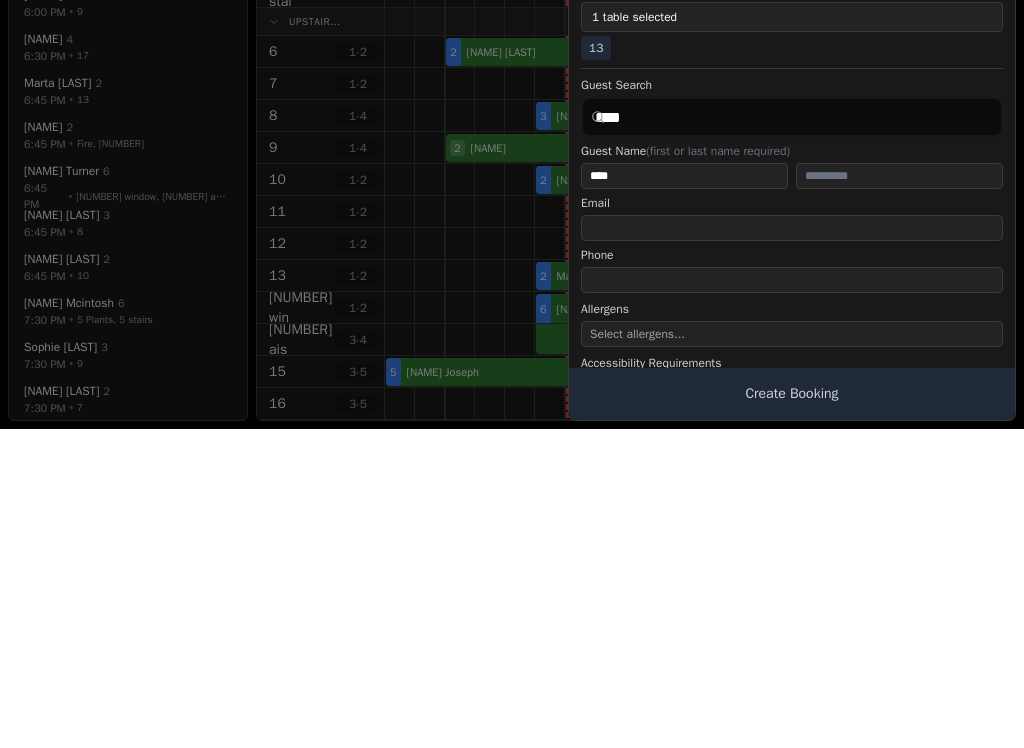 click on "1 table selected" at bounding box center (792, 336) 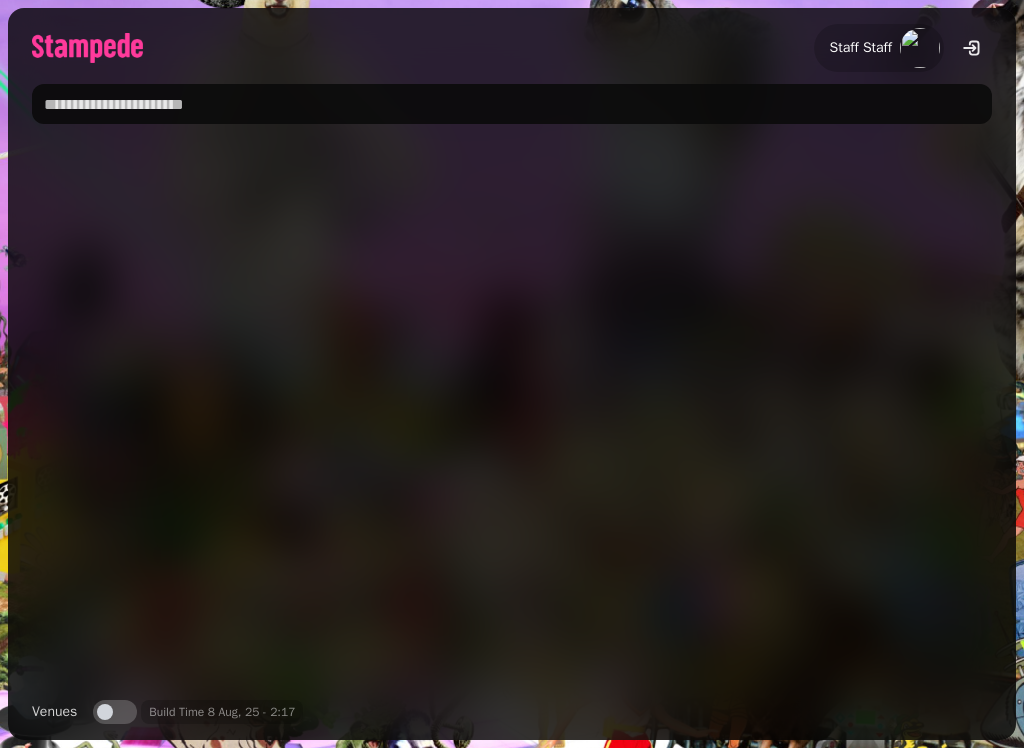 scroll, scrollTop: 0, scrollLeft: 0, axis: both 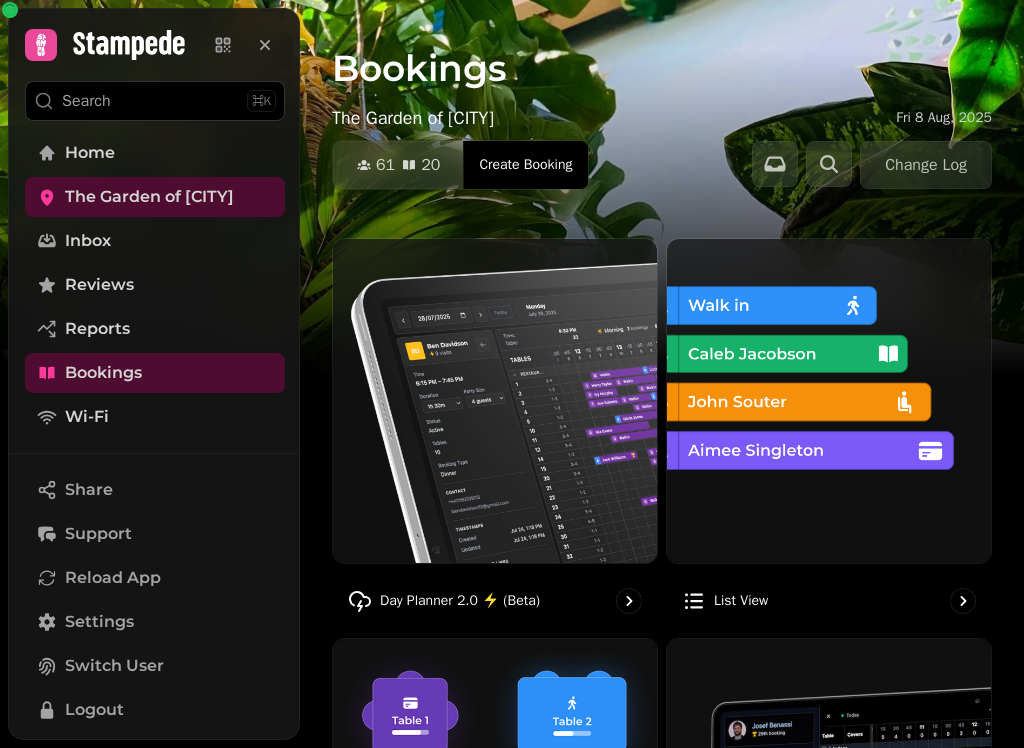 click at bounding box center [495, 401] 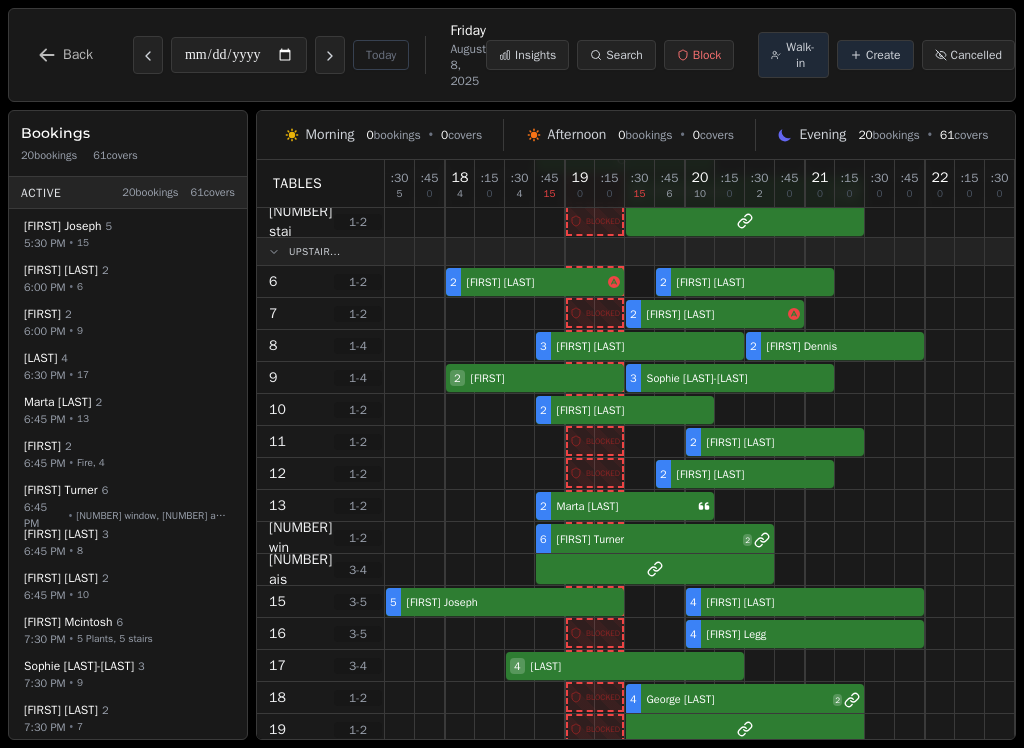 scroll, scrollTop: 185, scrollLeft: 0, axis: vertical 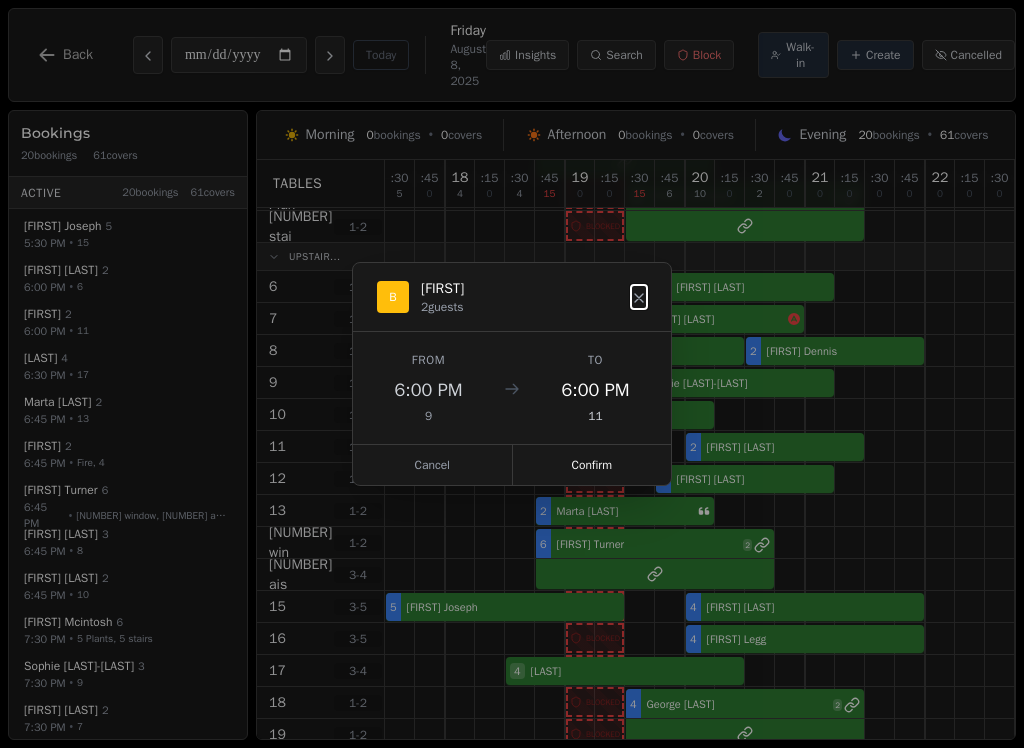 click on "Confirm" at bounding box center (592, 465) 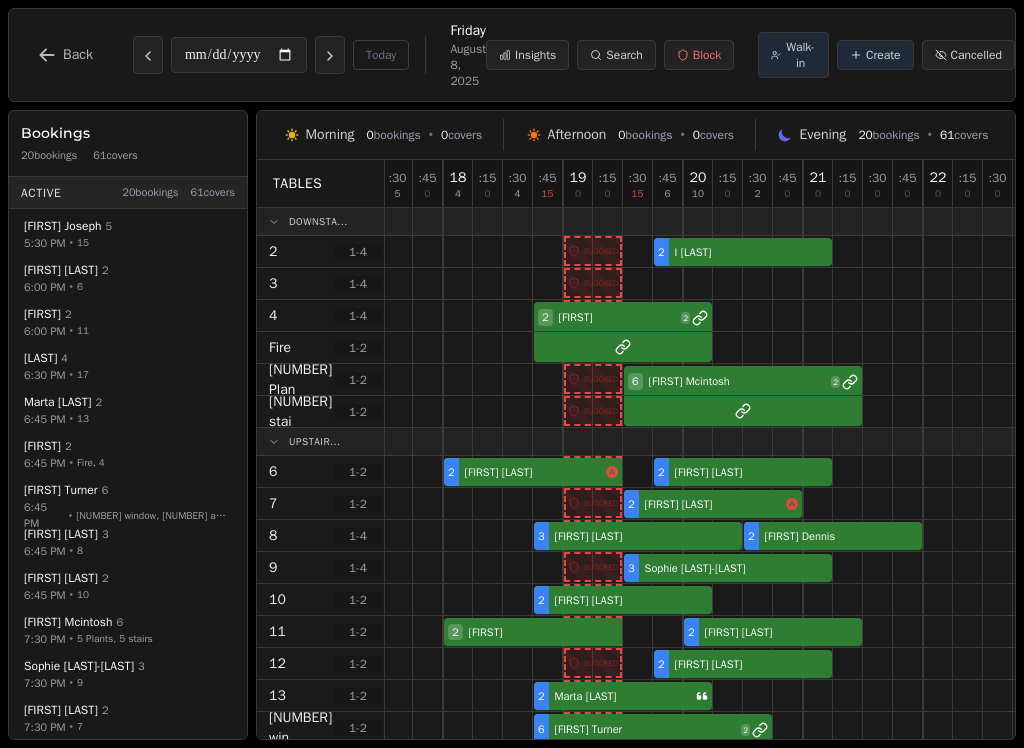 scroll, scrollTop: 0, scrollLeft: 2, axis: horizontal 